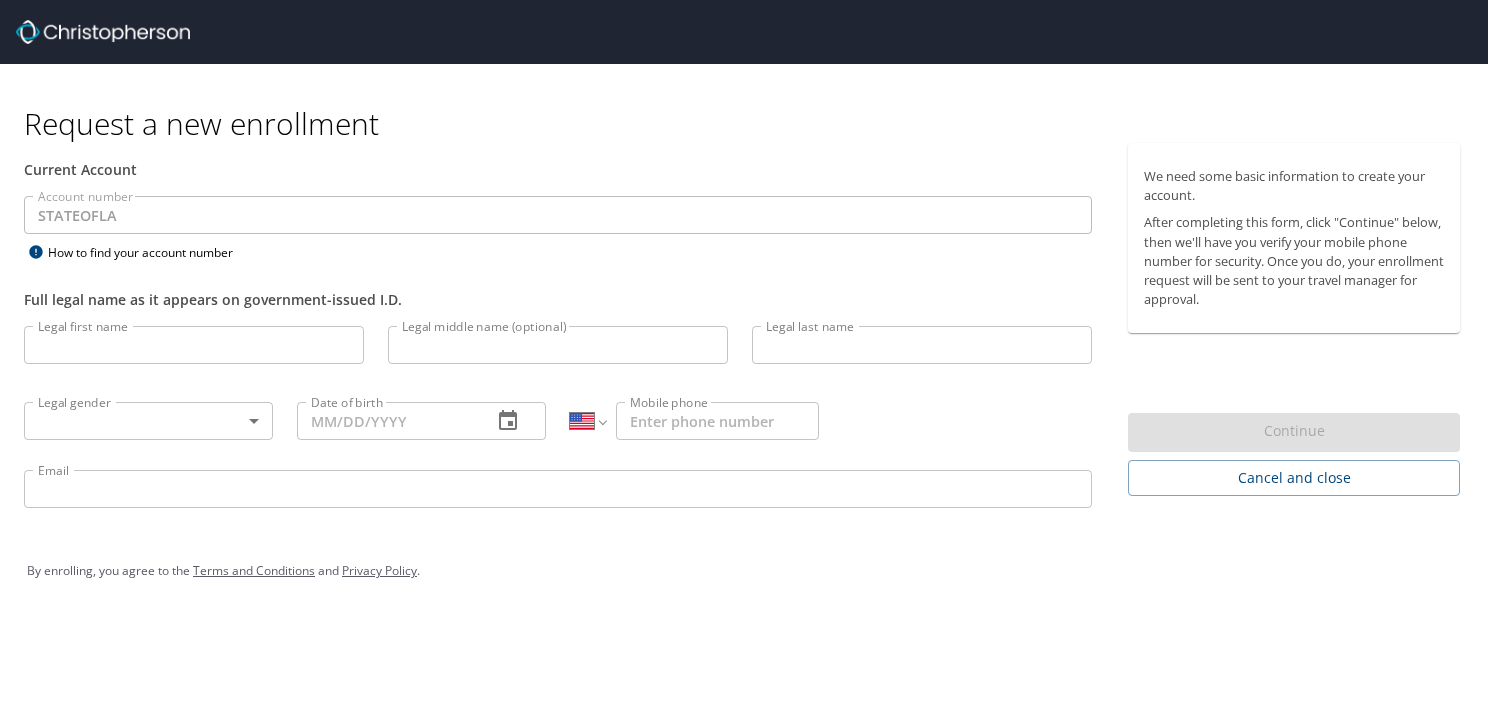 select on "US" 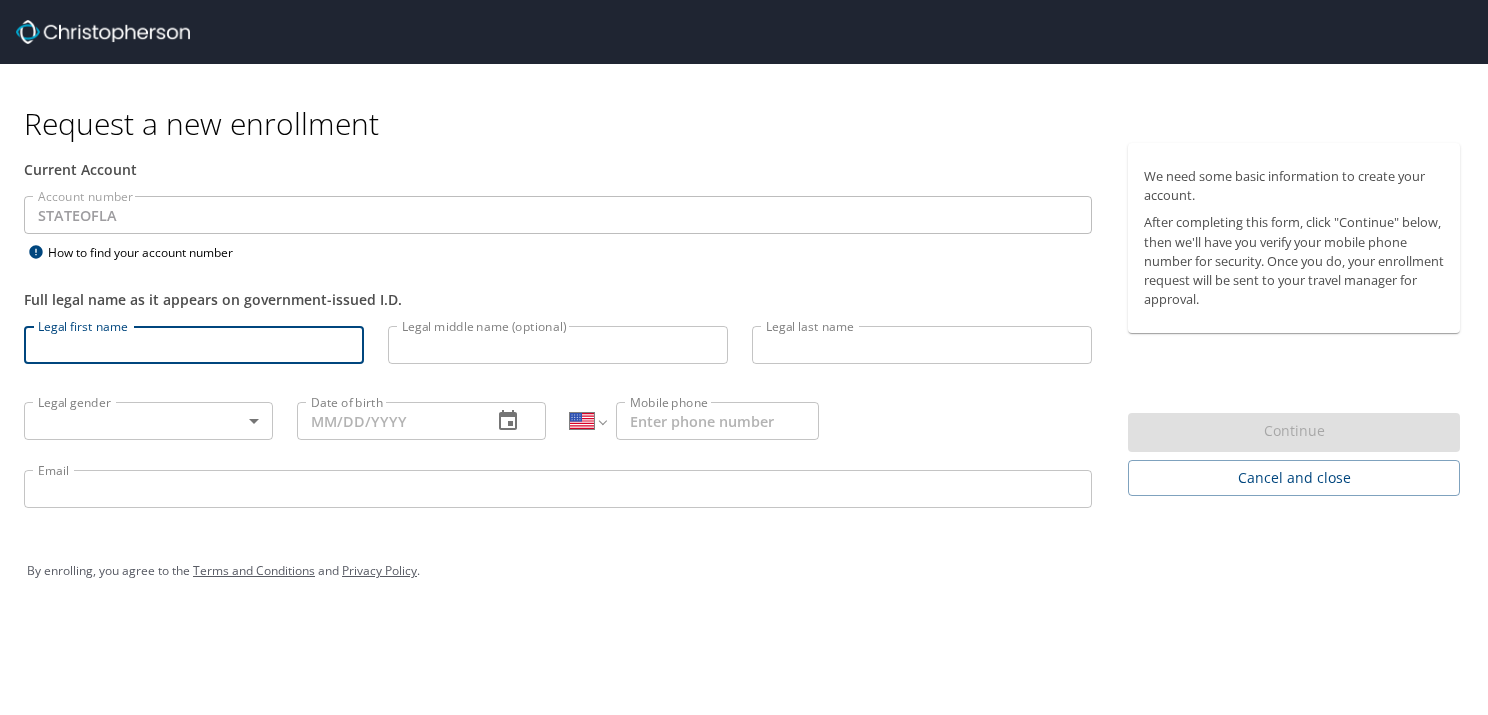 click on "Legal first name" at bounding box center [194, 345] 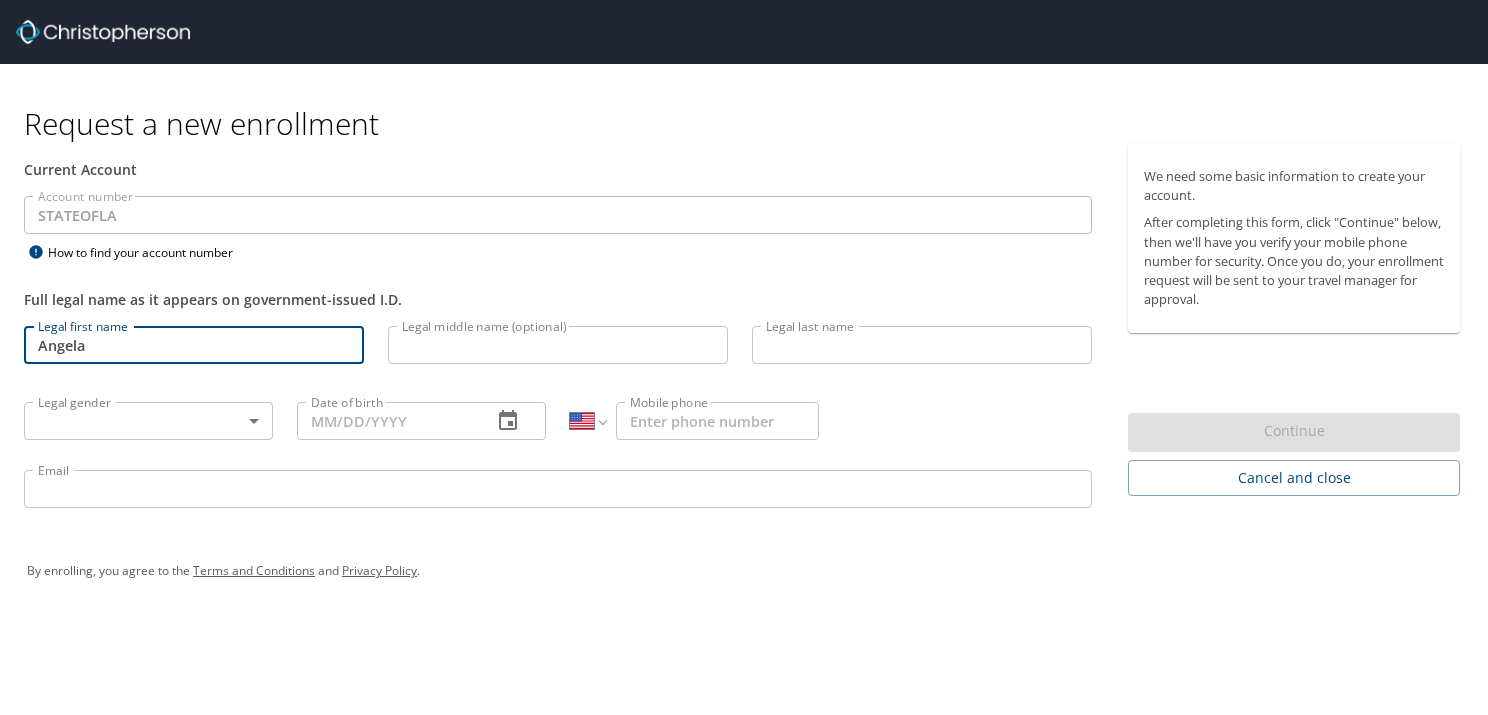 type on "Angela" 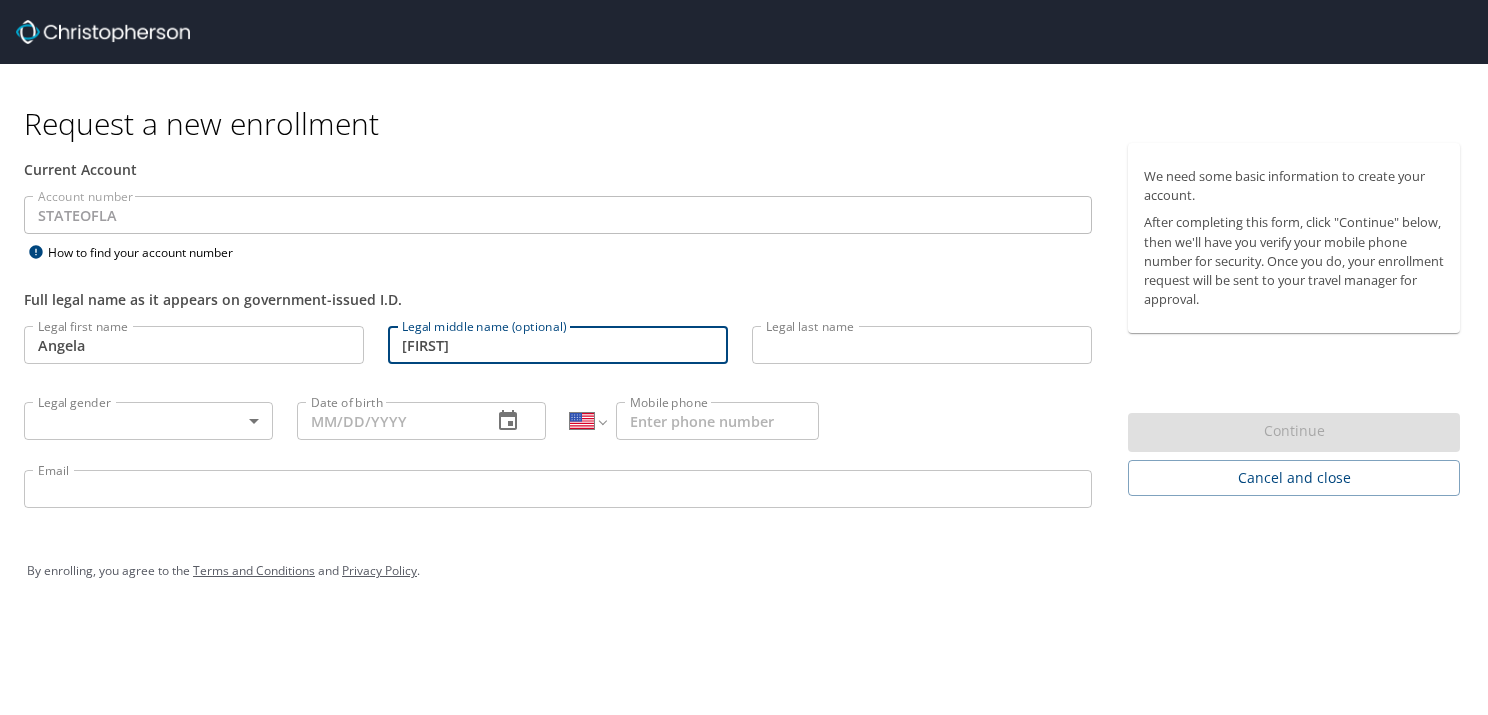type on "Marie" 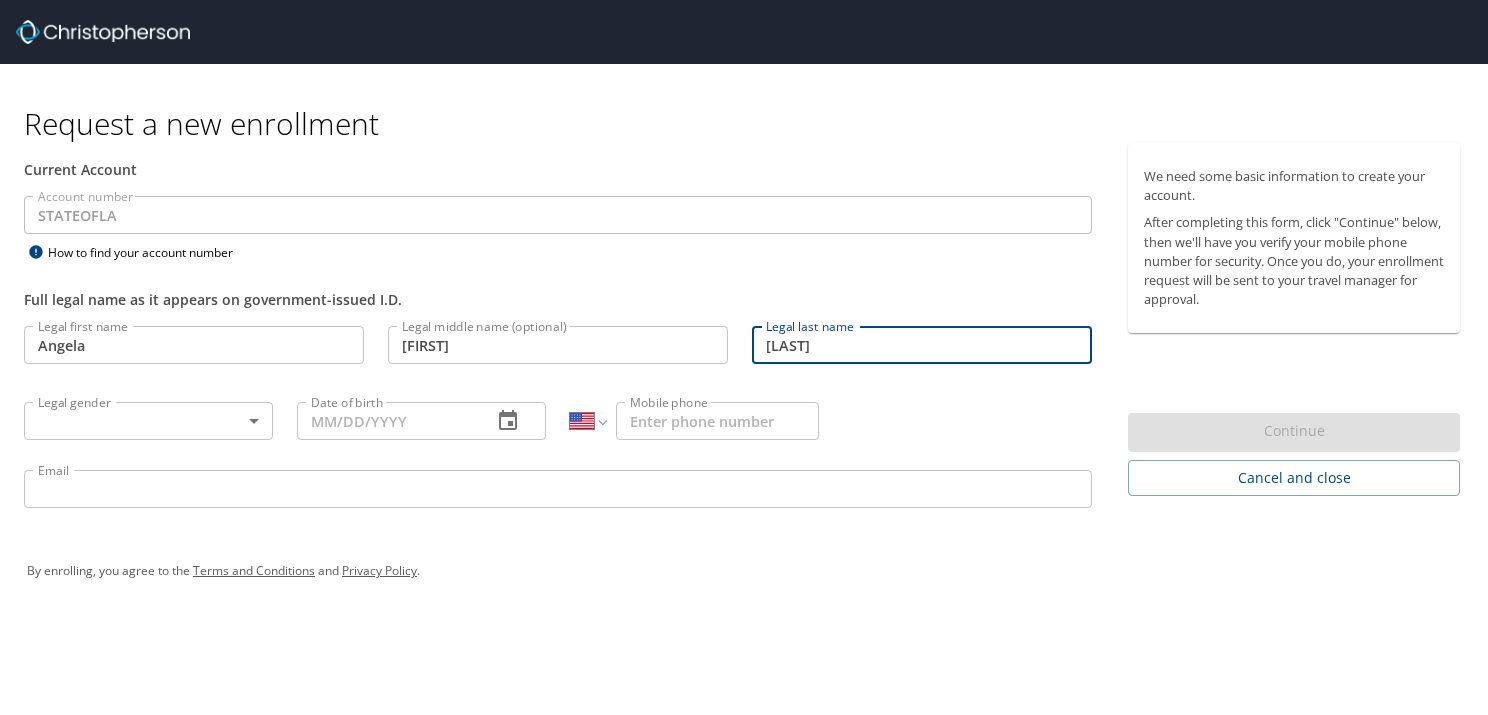 type on "Myles" 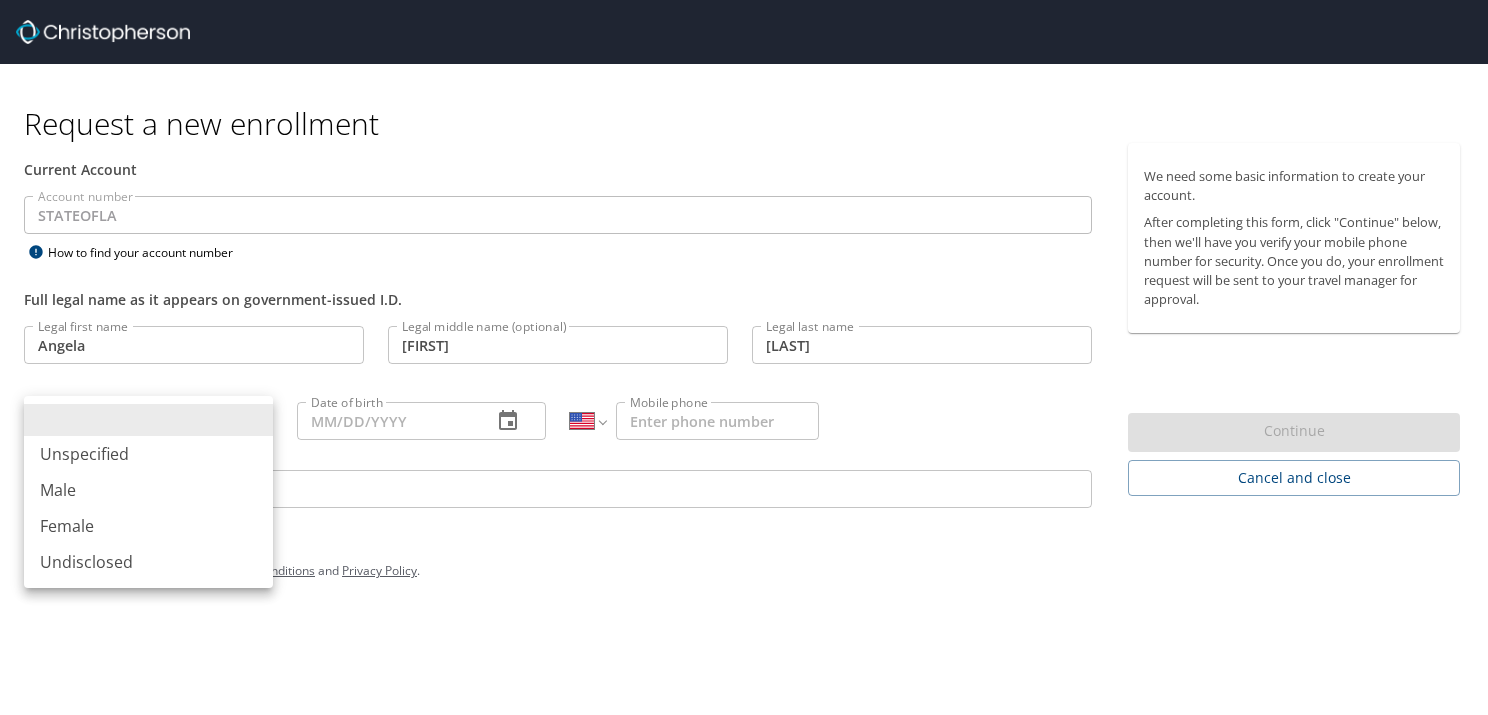 type 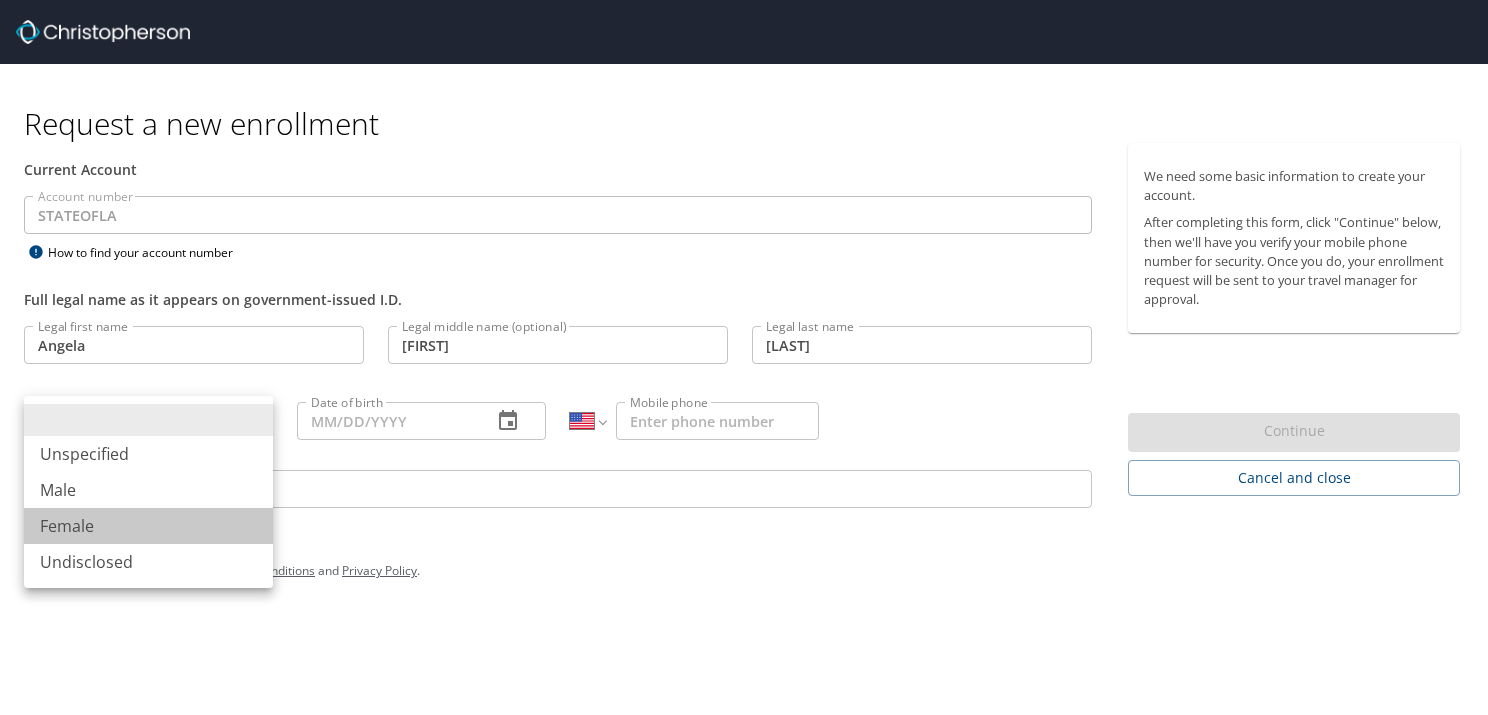 click on "Female" at bounding box center (148, 526) 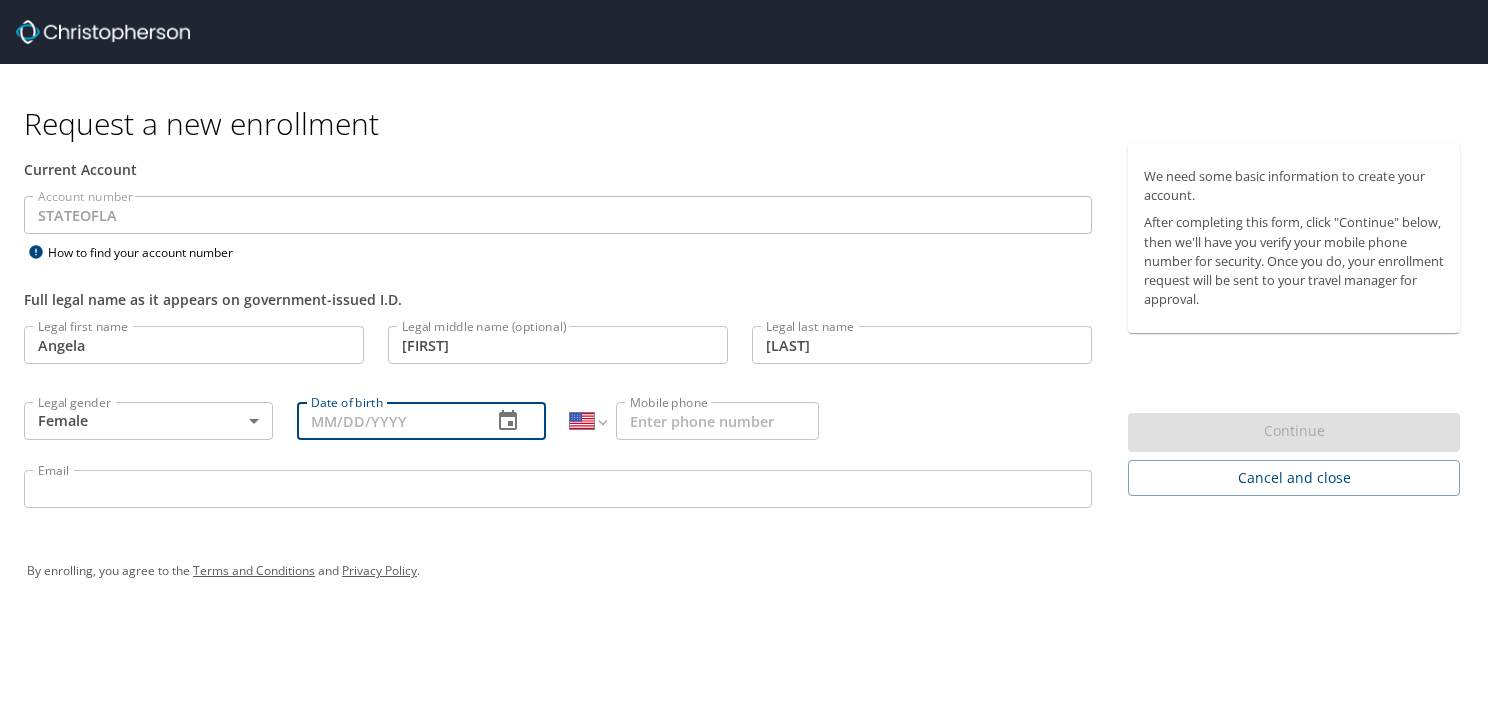 click on "Date of birth" at bounding box center (386, 421) 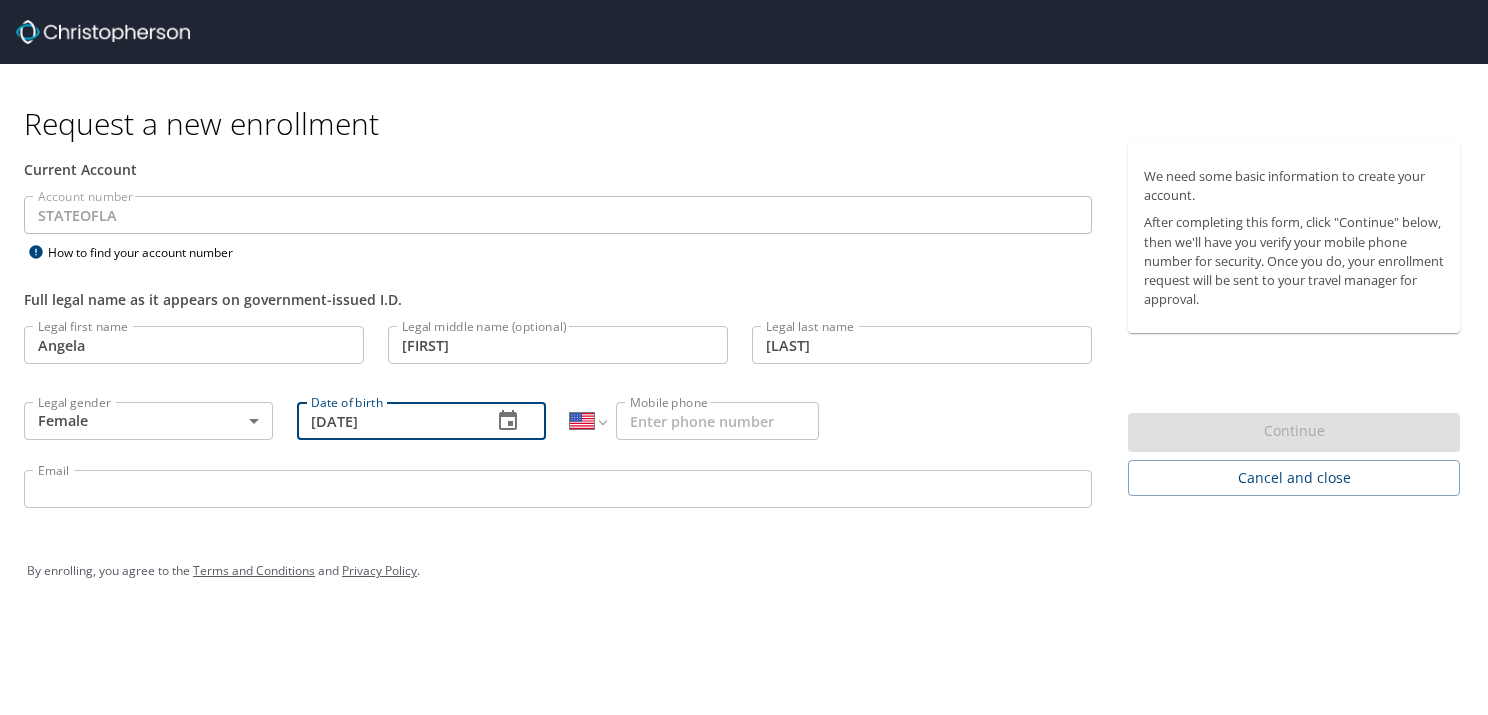 type on "11/04/1985" 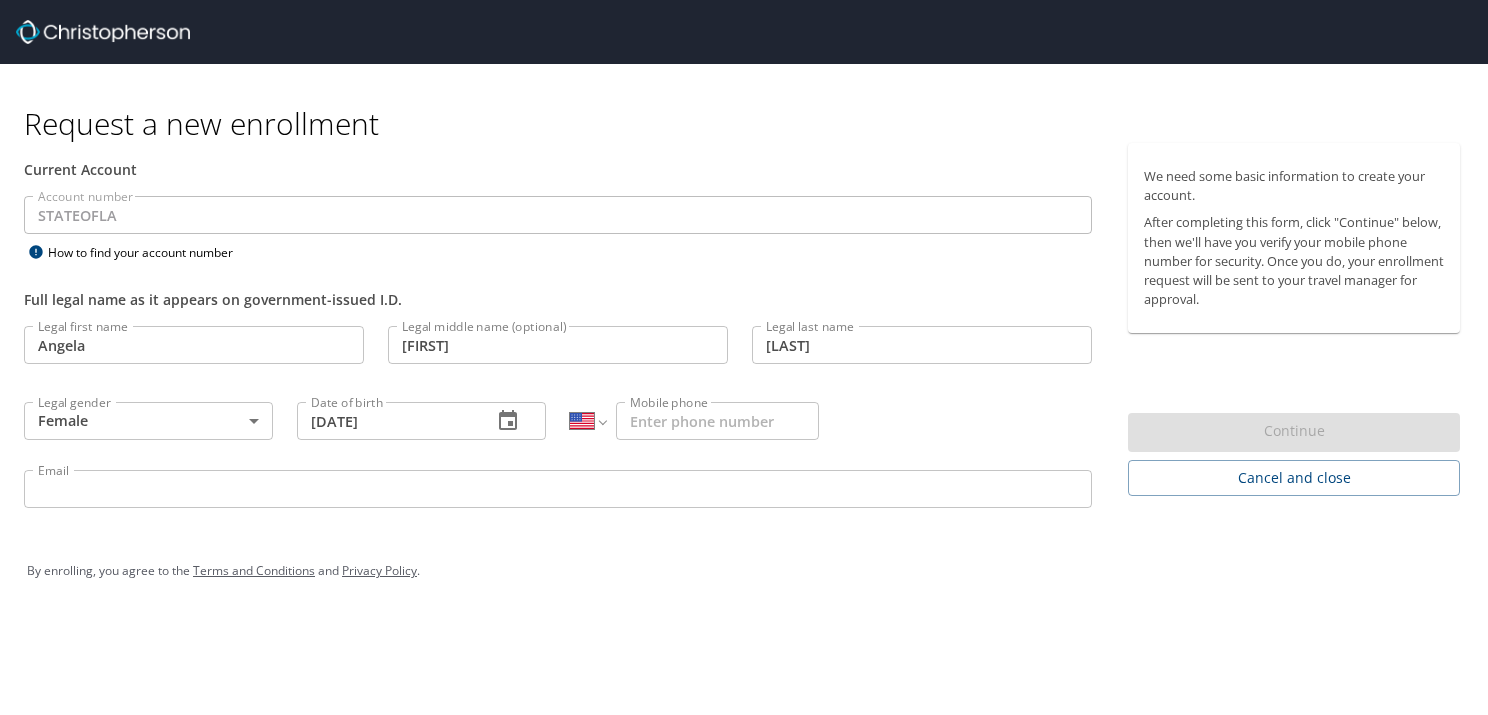click on "Mobile phone" at bounding box center [717, 421] 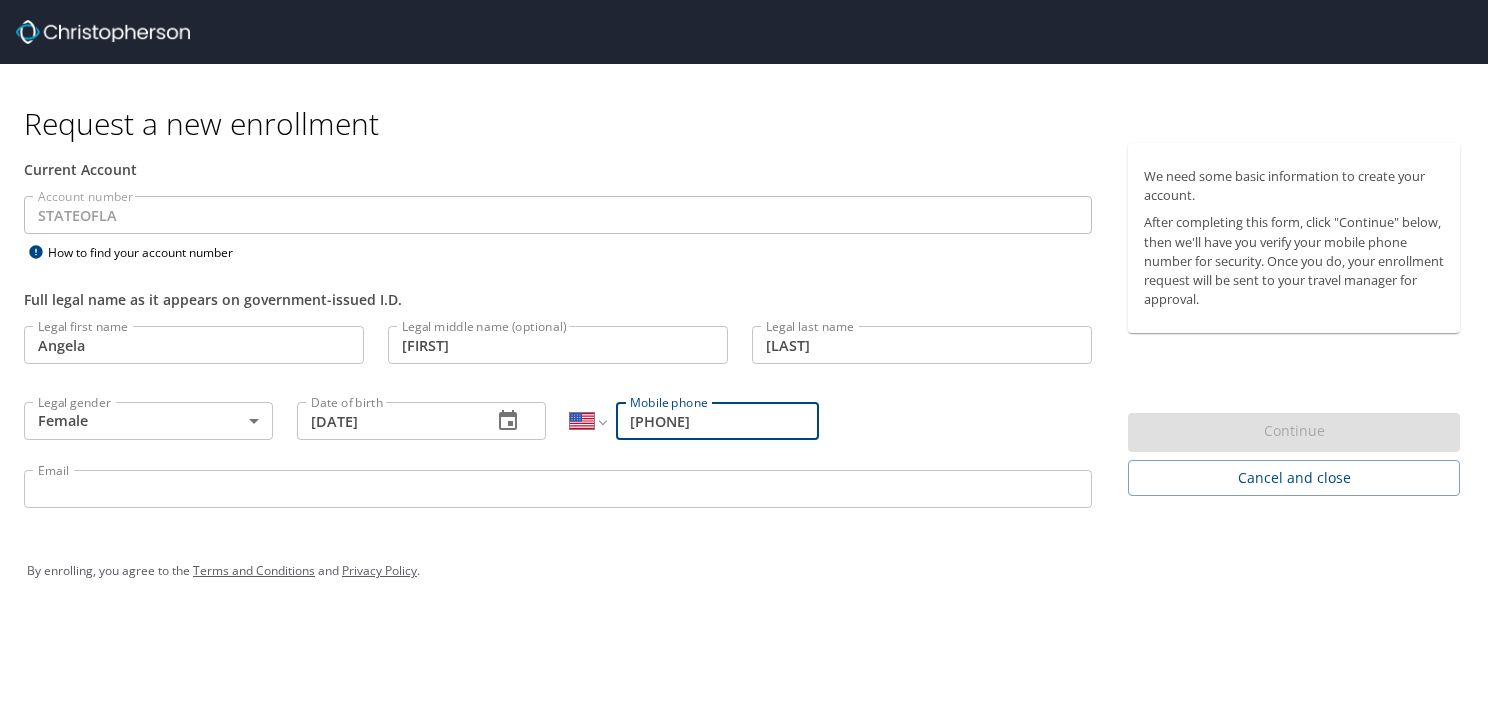 type on "(318) 553-7413" 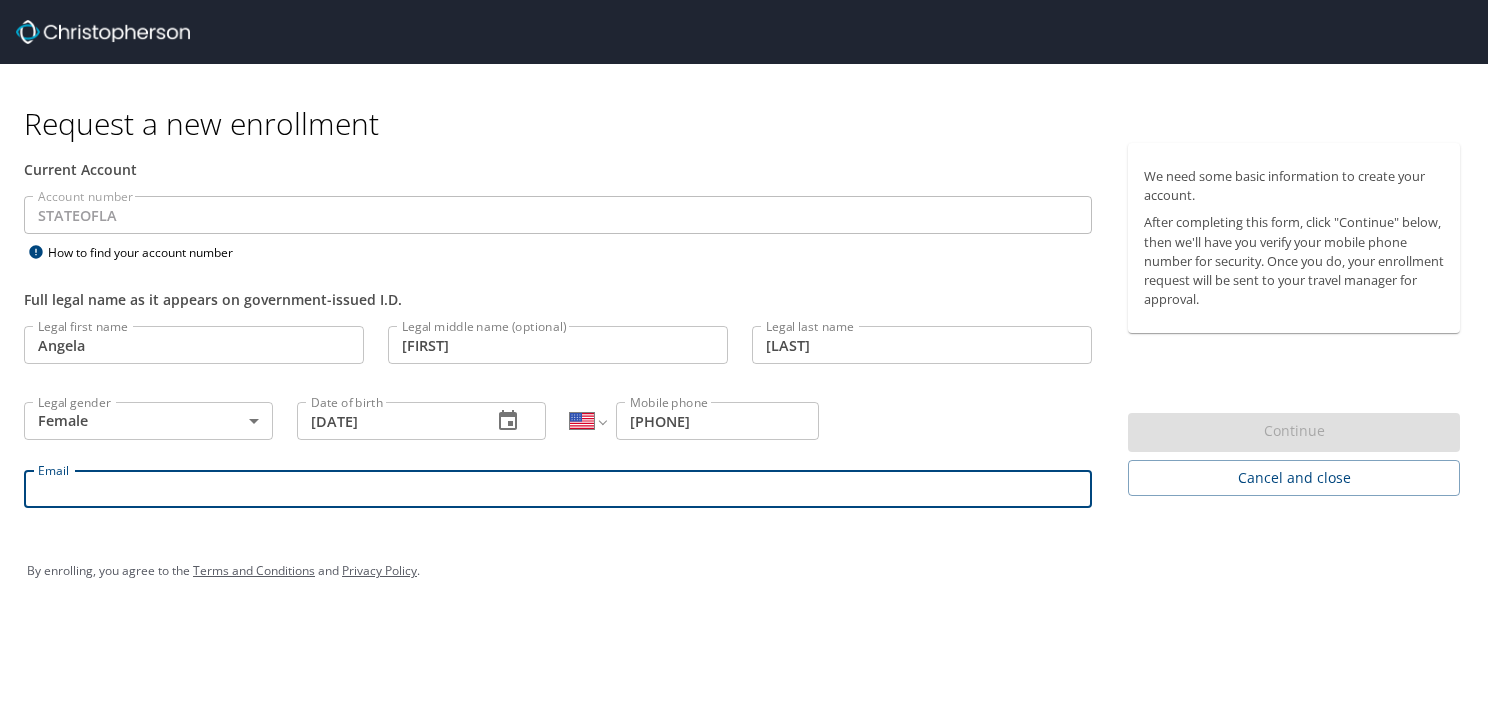 click on "Email" at bounding box center (558, 489) 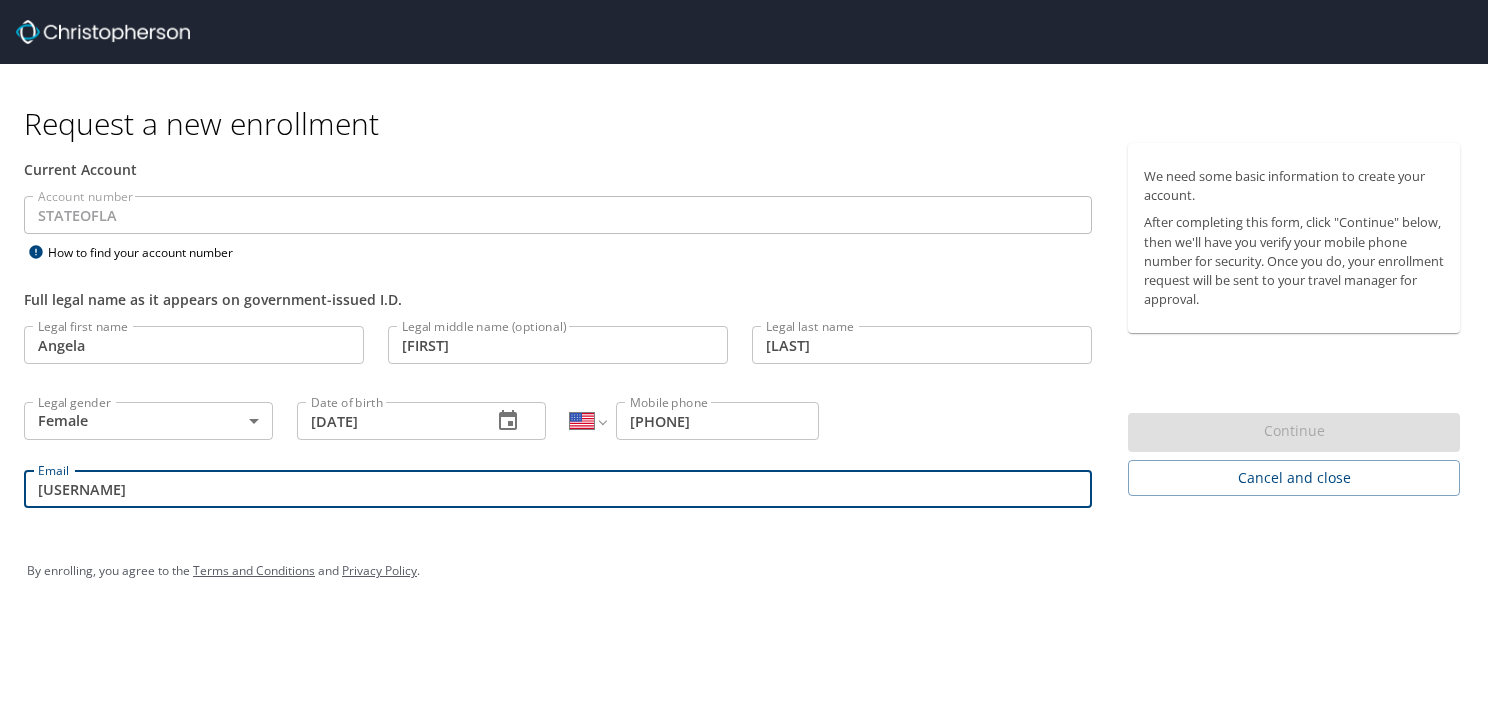 type on "amyles622@gmail.com" 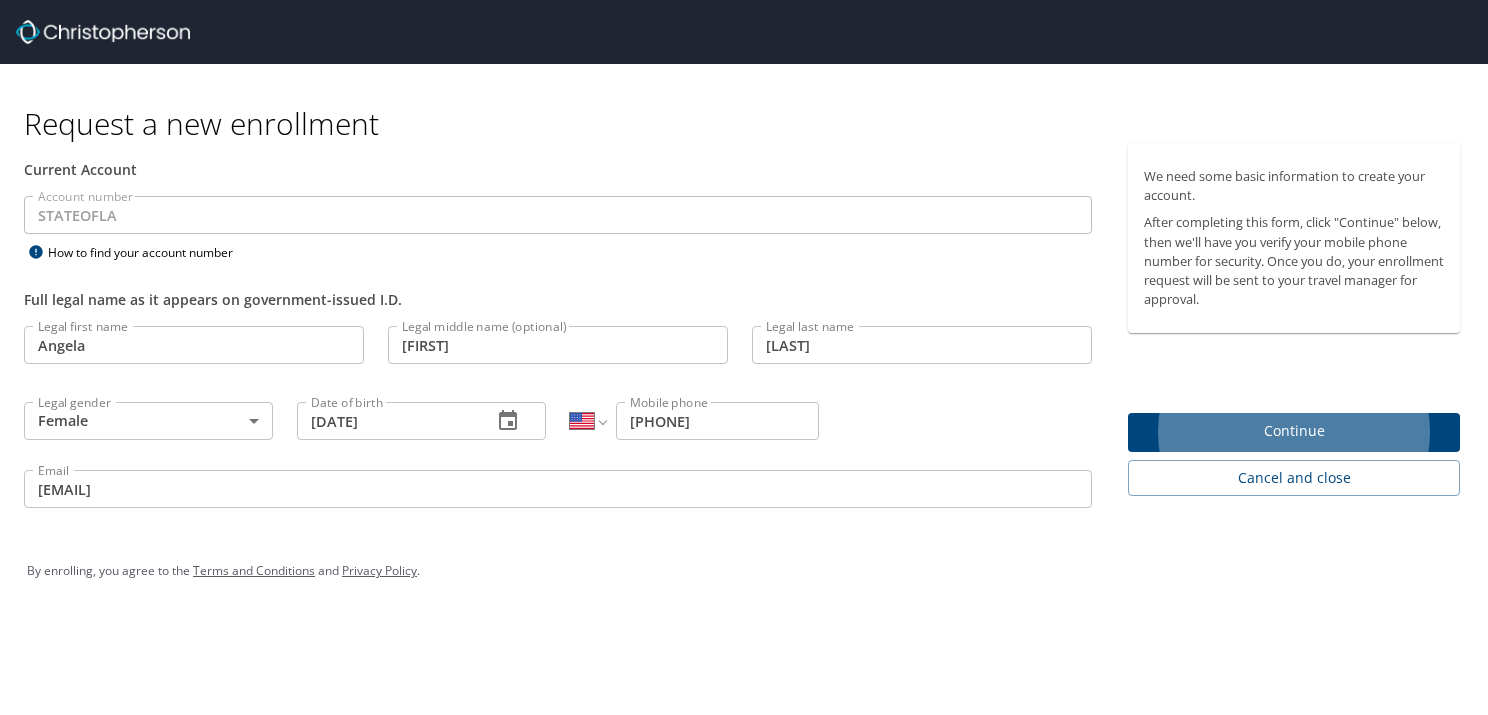 type 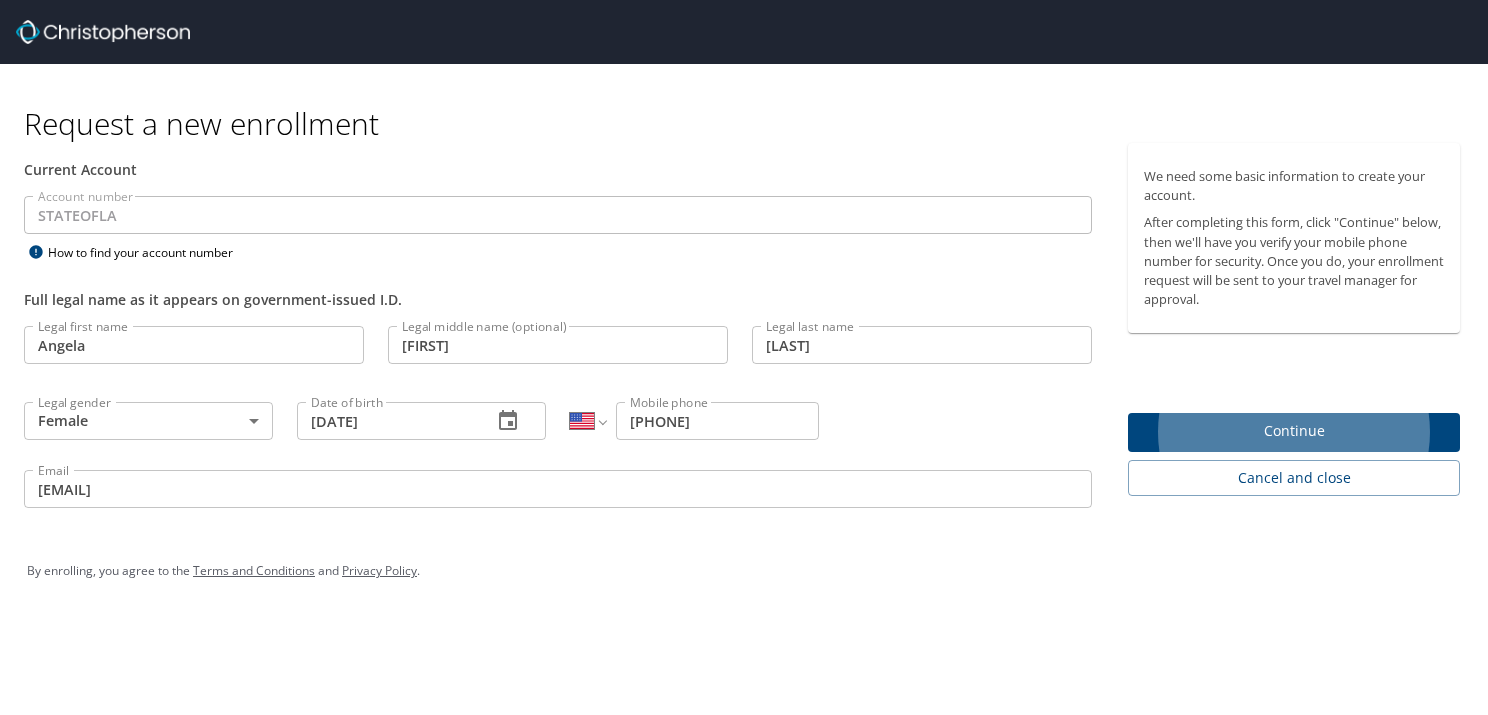 click on "Continue" at bounding box center [1294, 431] 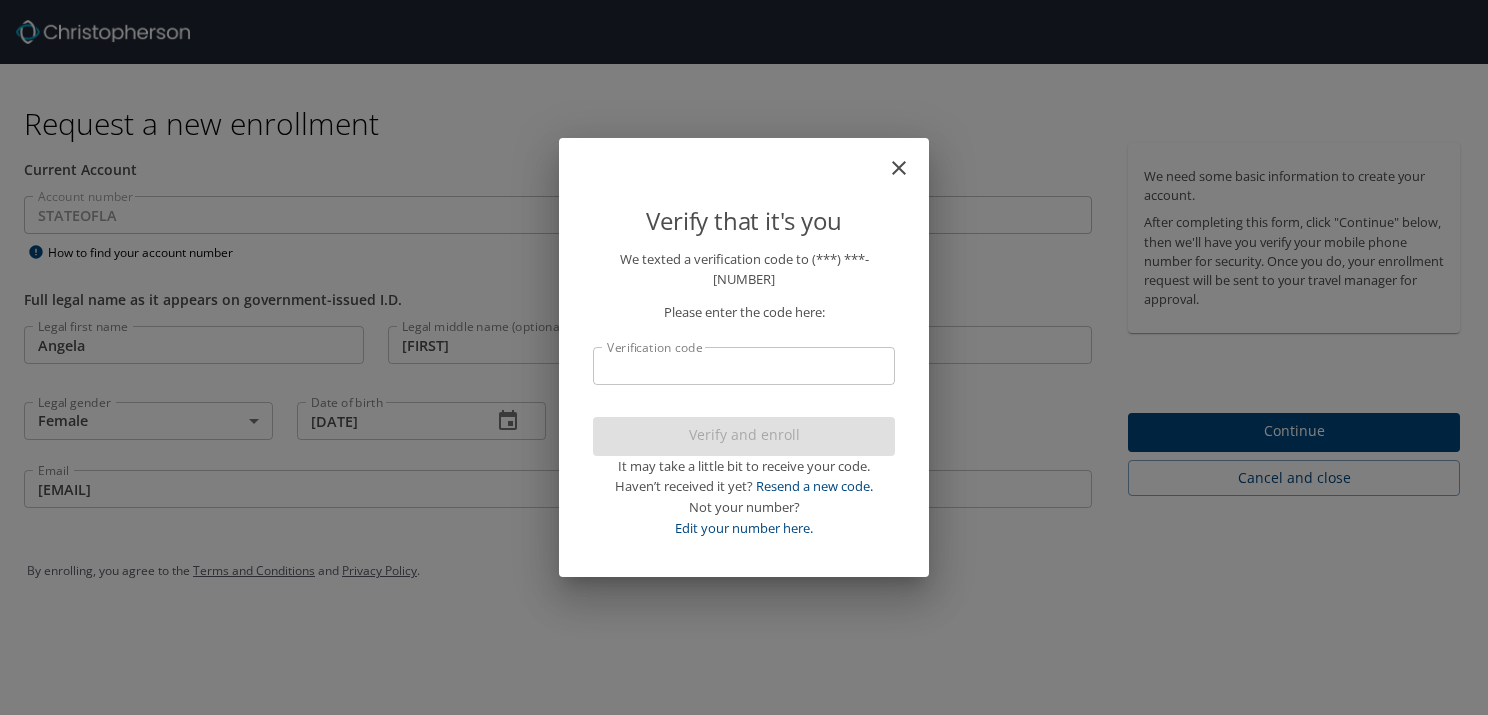 click 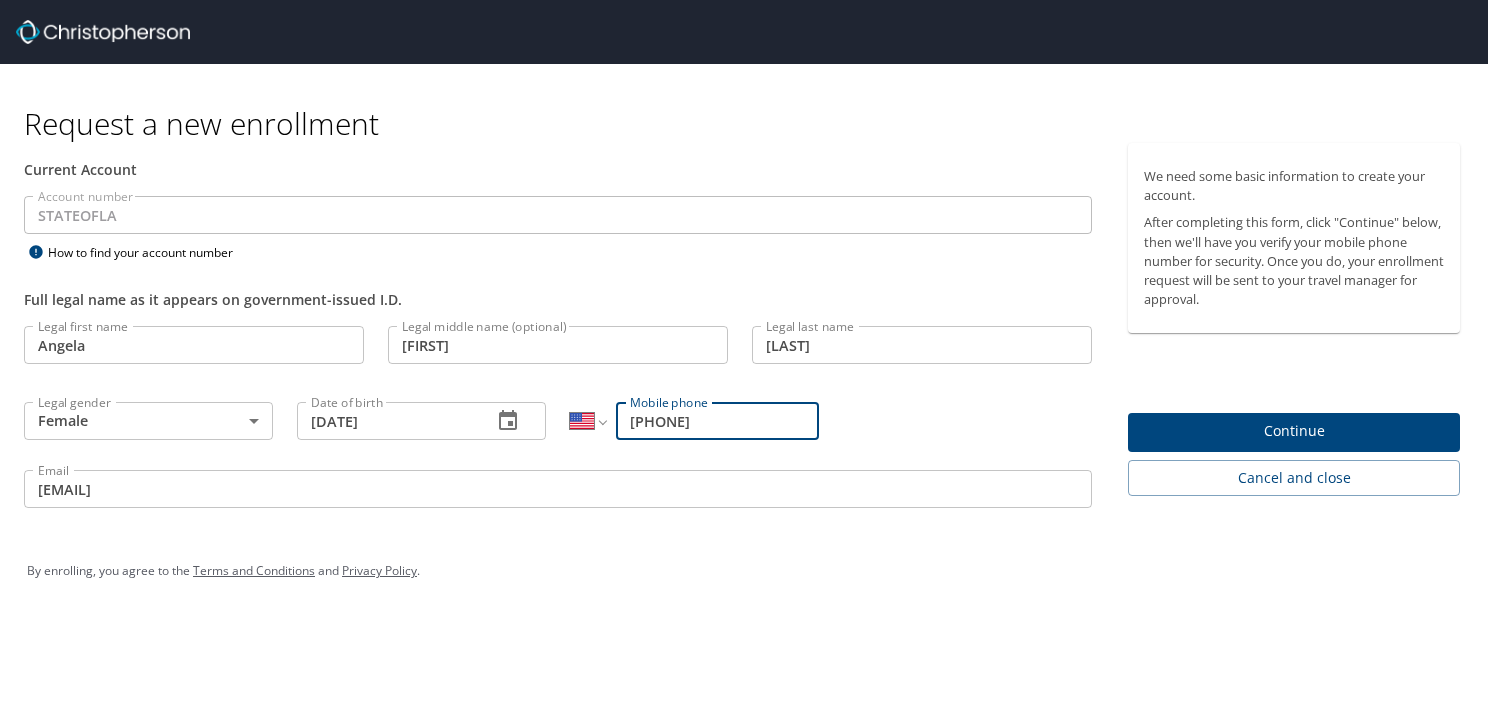 click on "amyles622@gmail.com" at bounding box center (558, 489) 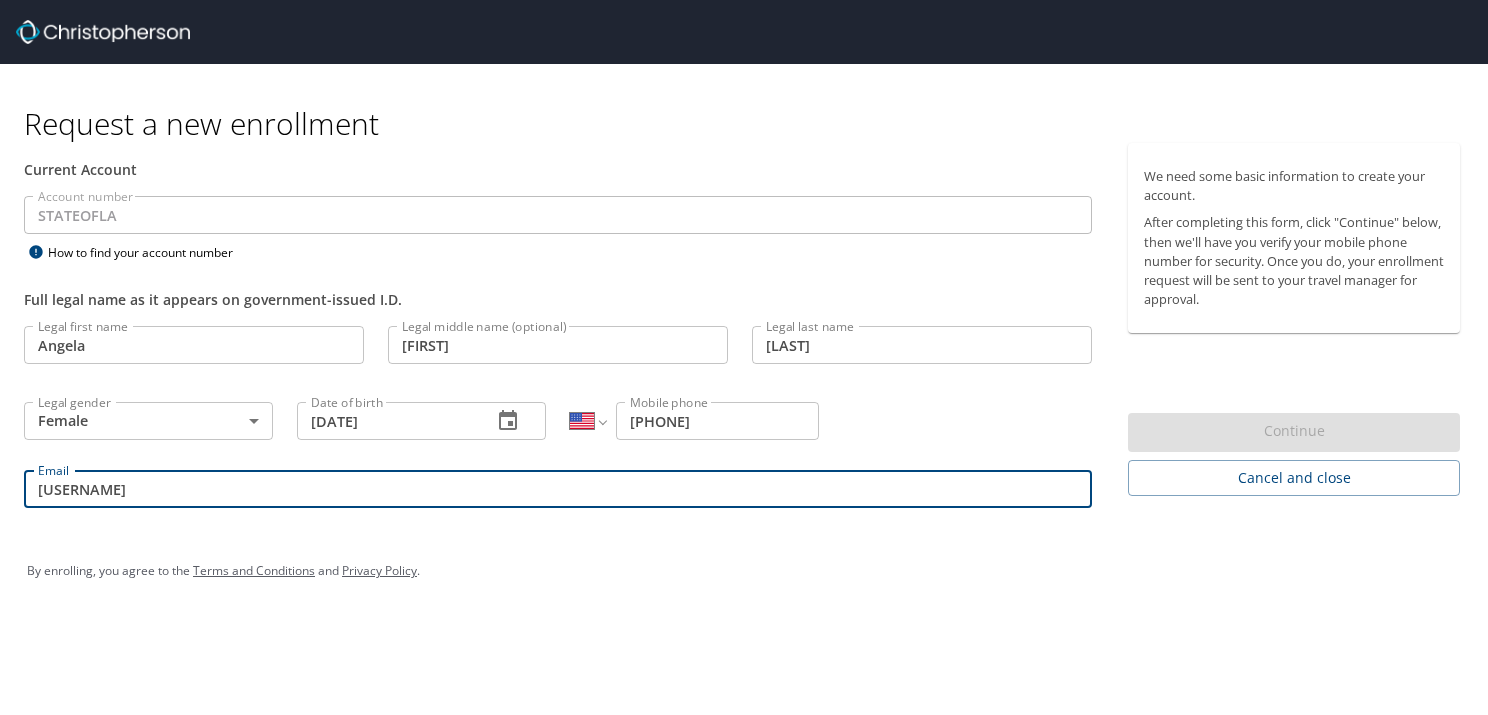 type on "amyle3@lsuhsc.edu" 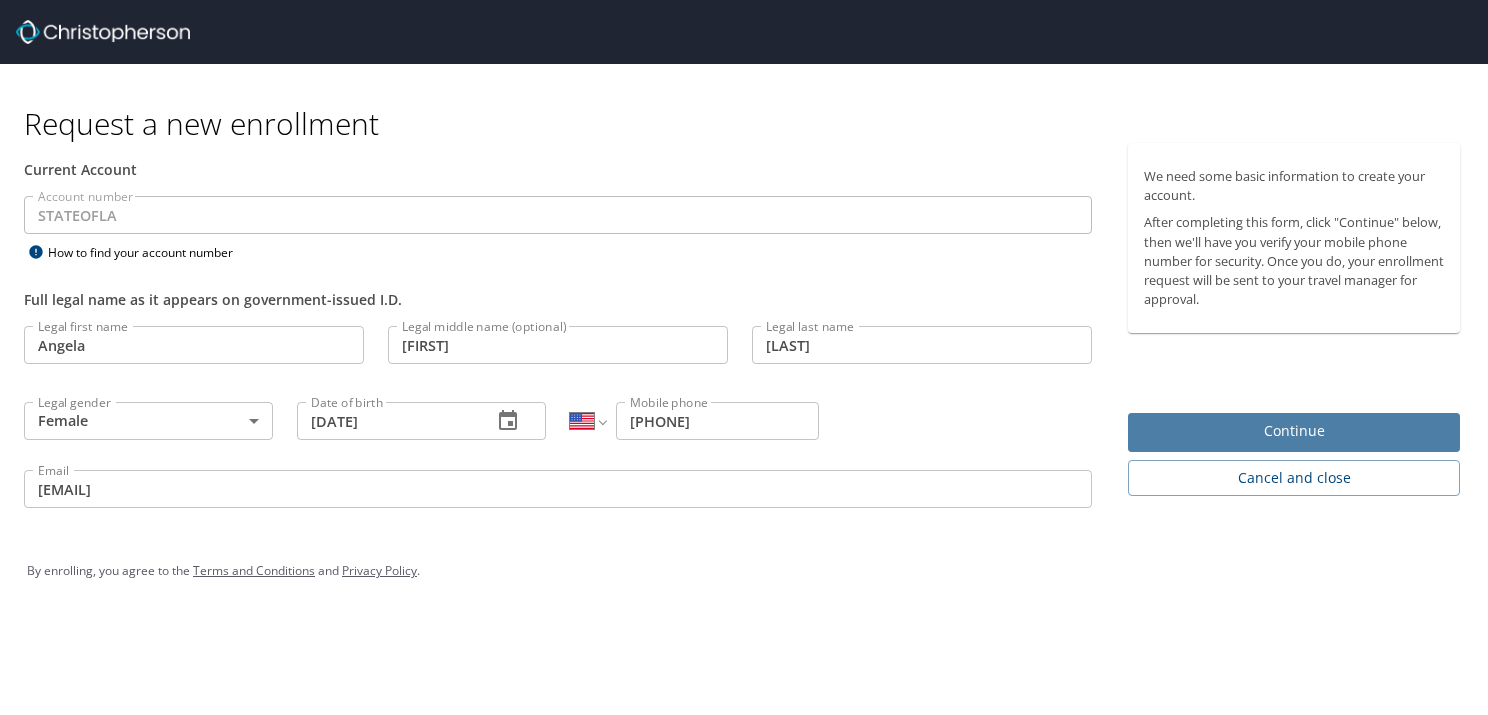 click on "Continue" at bounding box center [1294, 431] 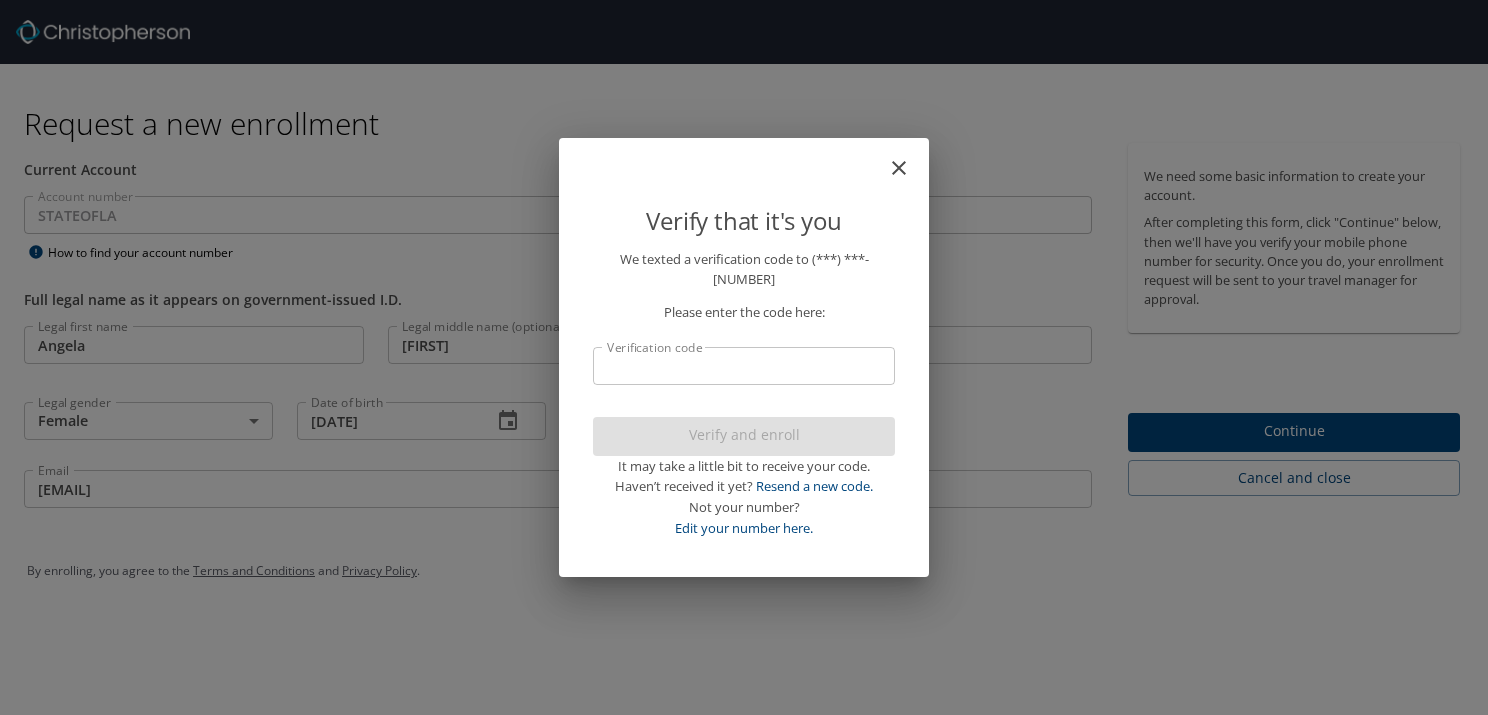 click on "Verification code" at bounding box center (744, 366) 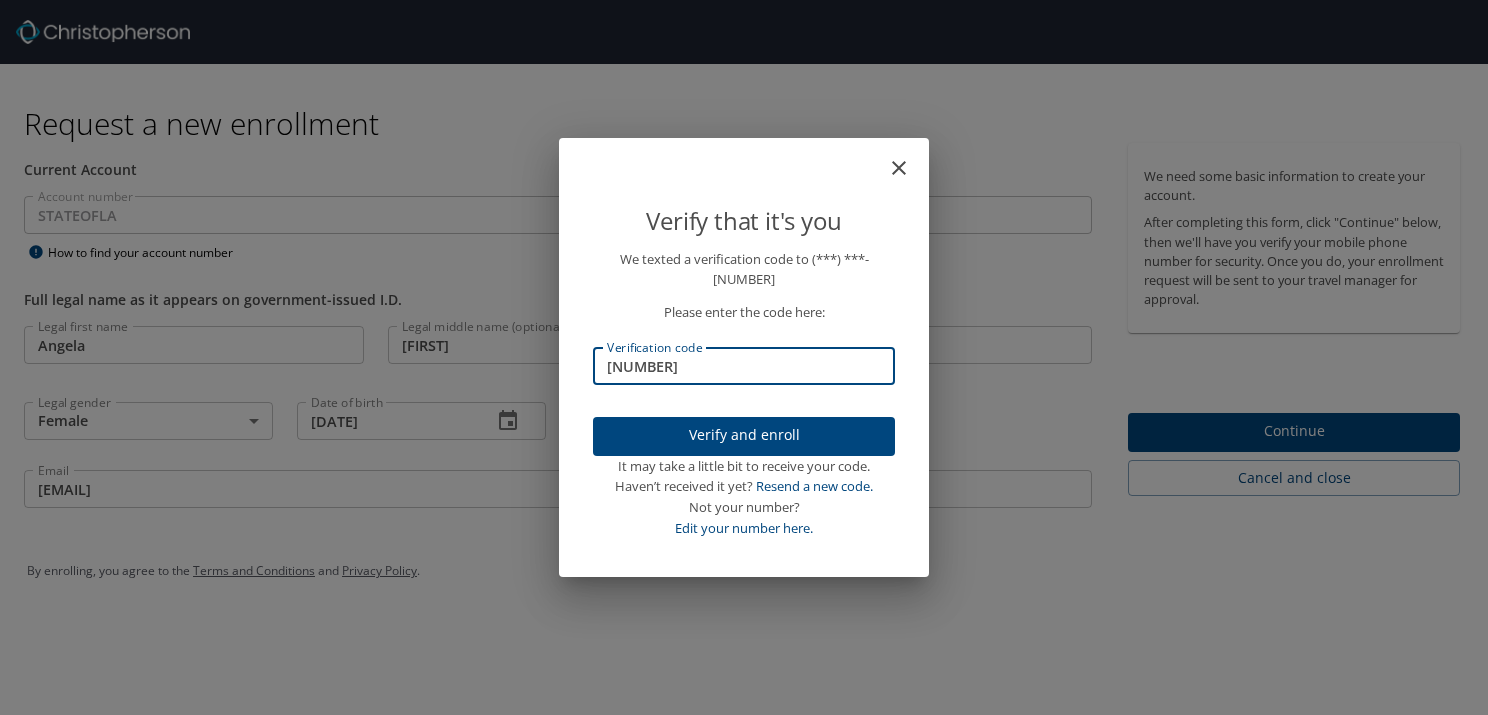 type on "966521" 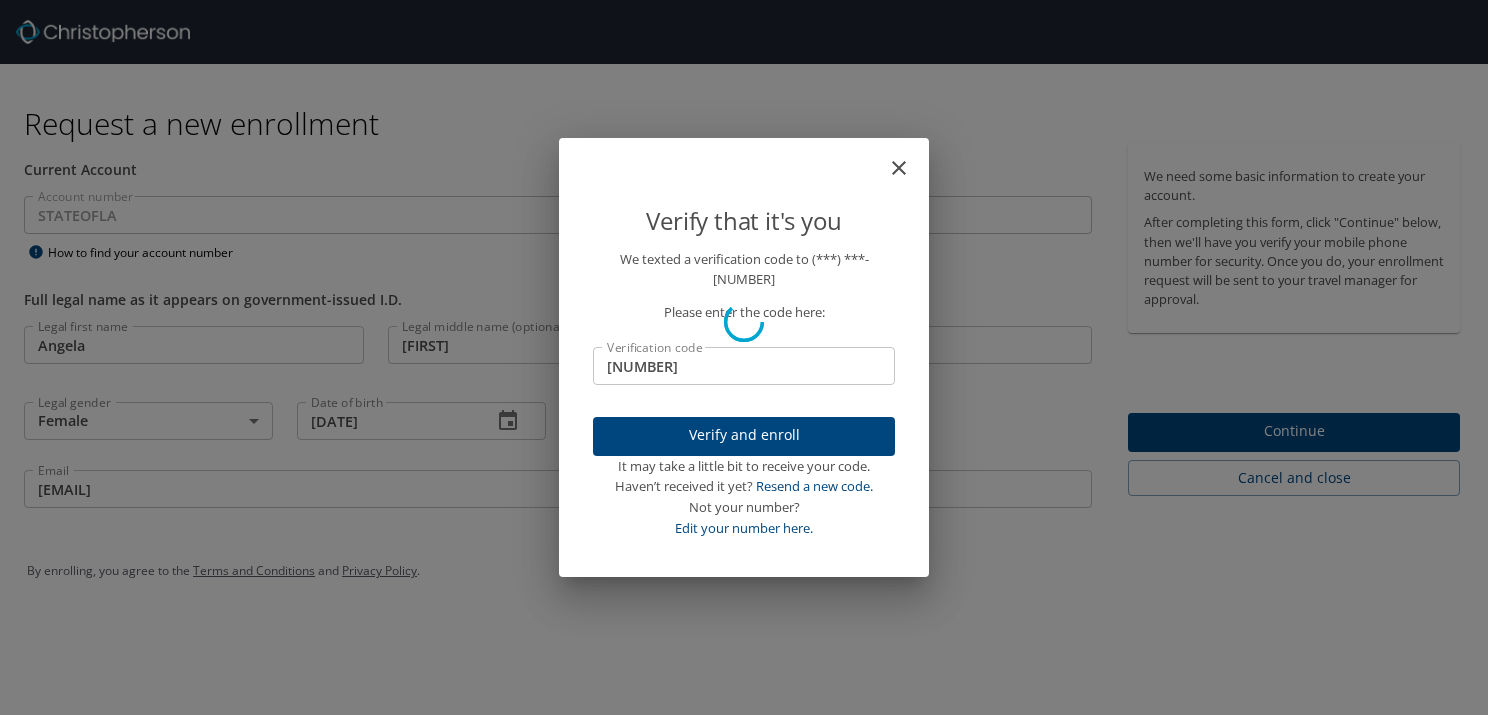 type 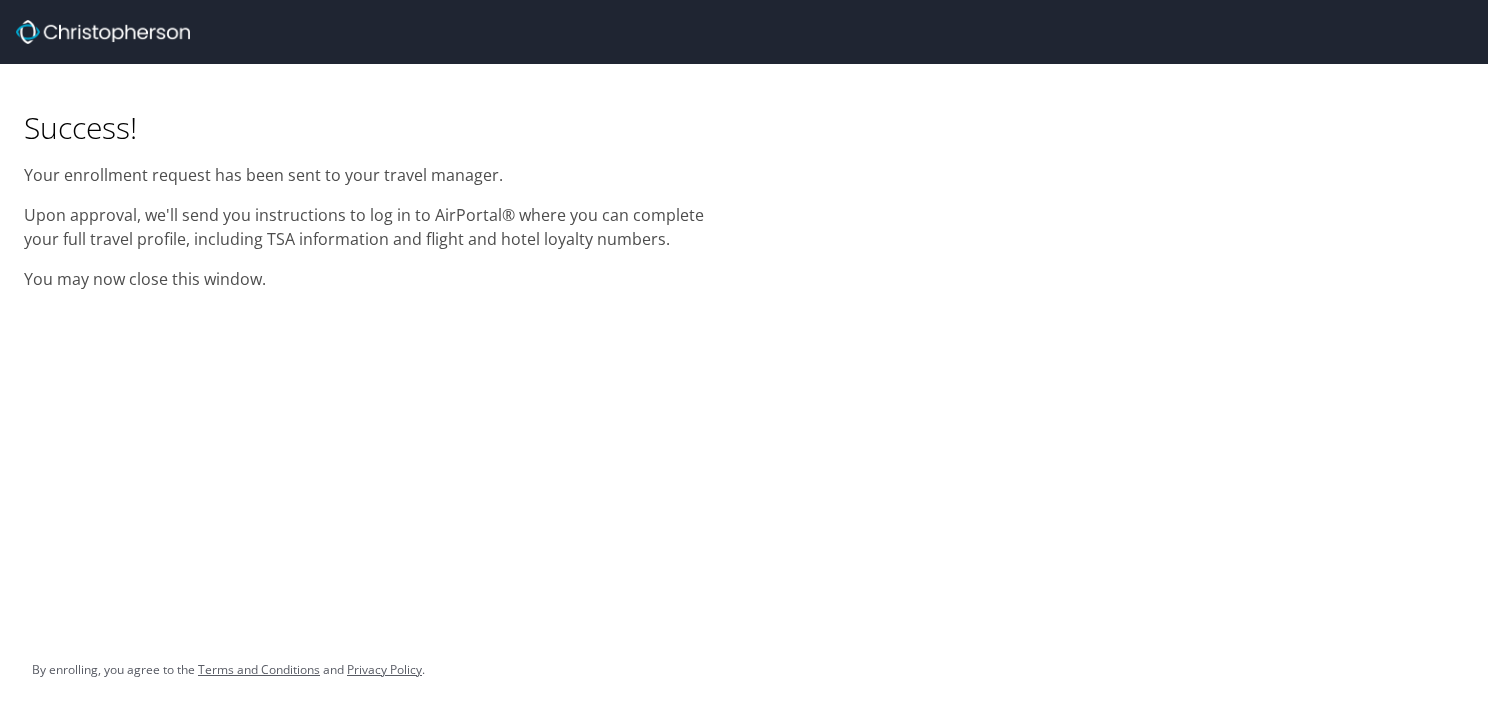 click at bounding box center [103, 32] 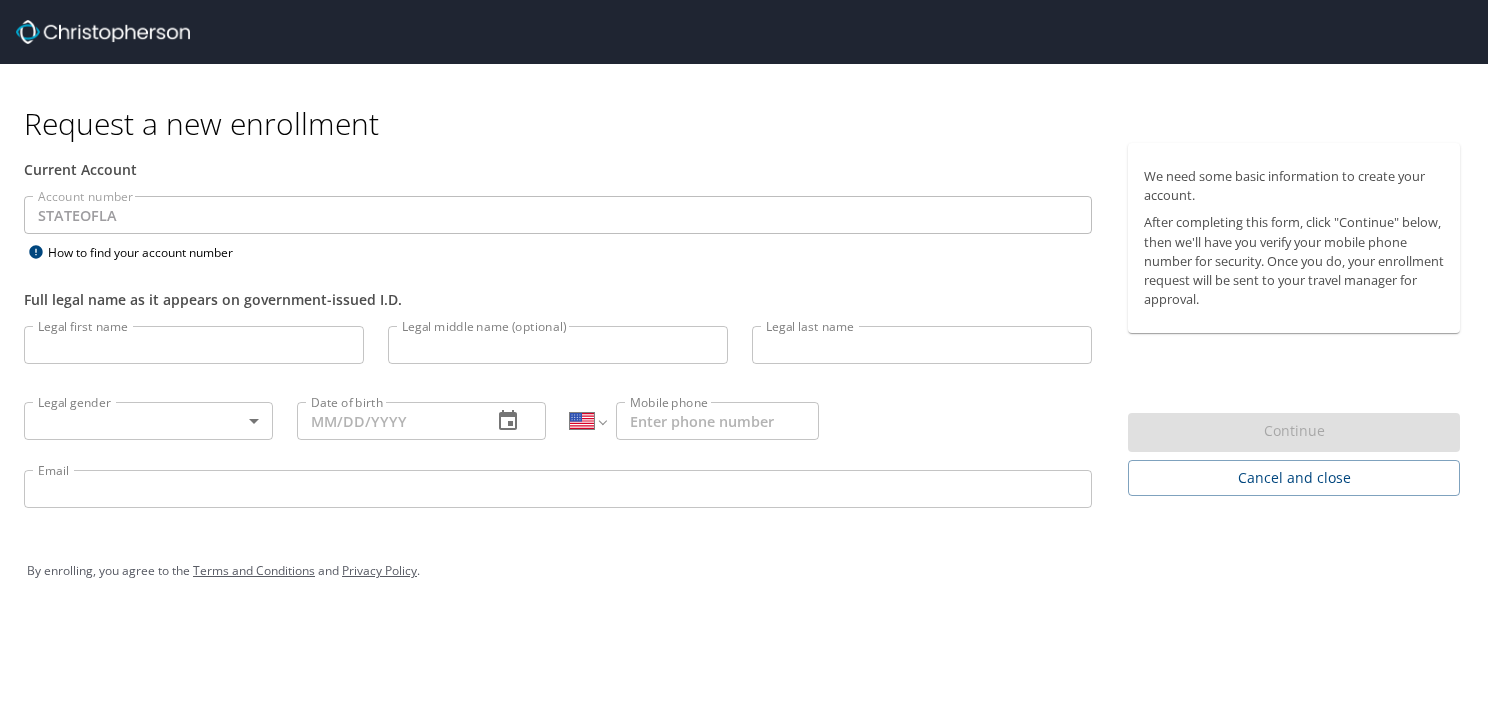 select on "US" 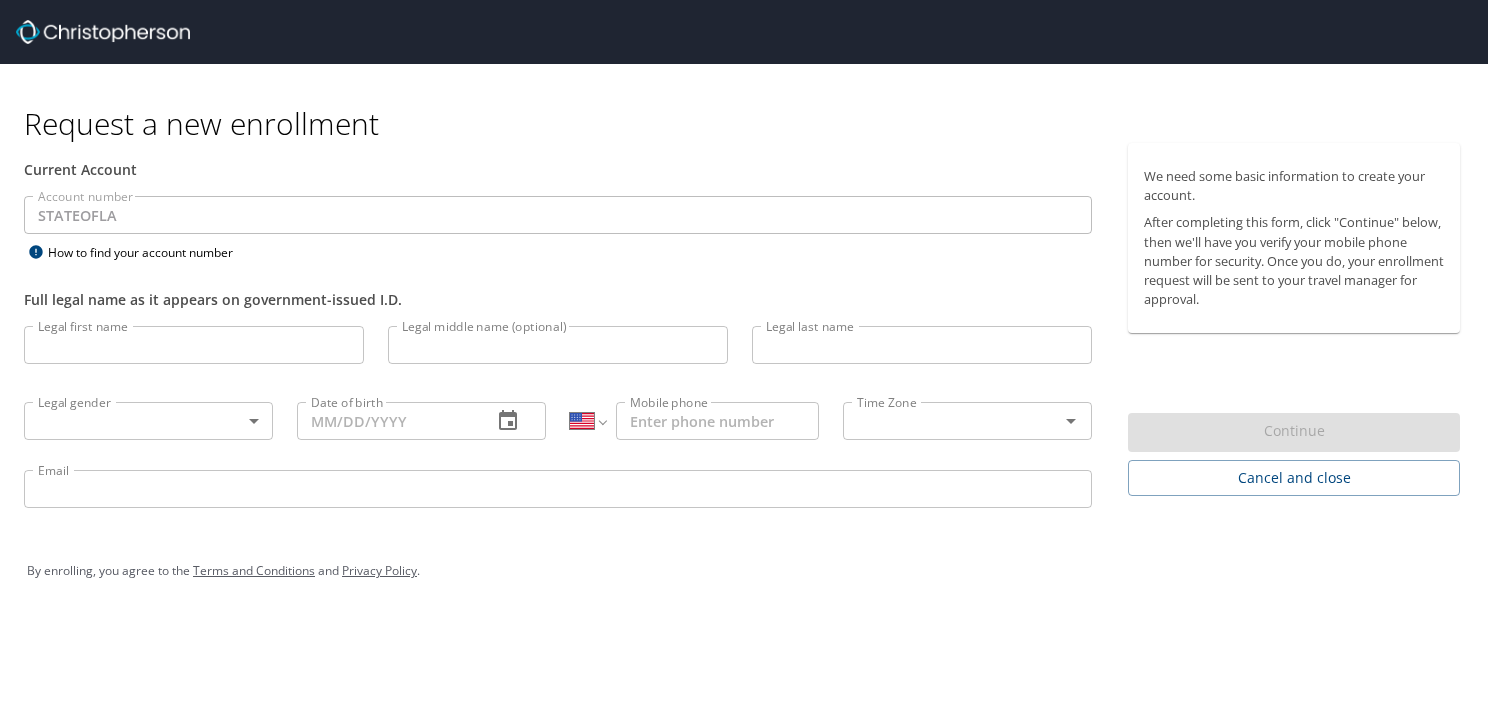 select on "US" 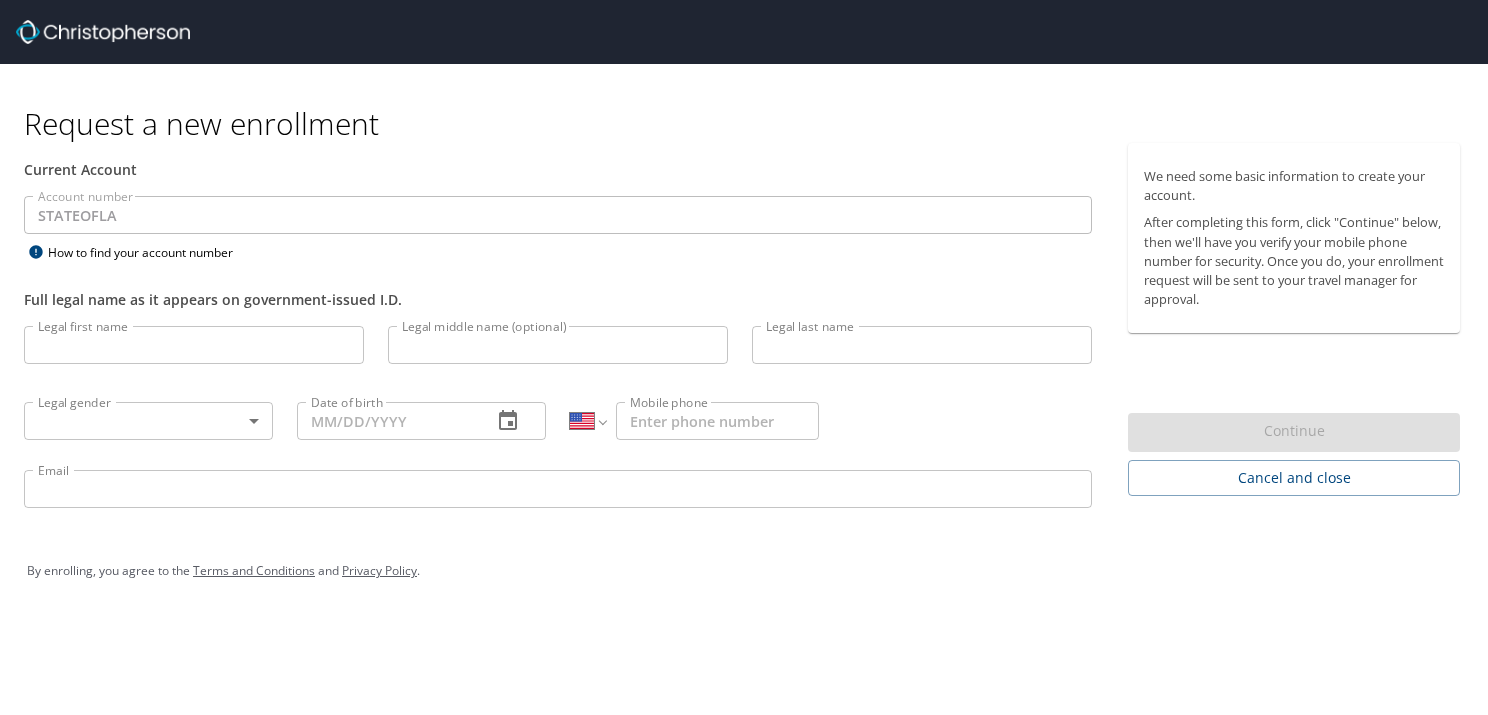 click on "Legal first name Legal first name" at bounding box center [194, 348] 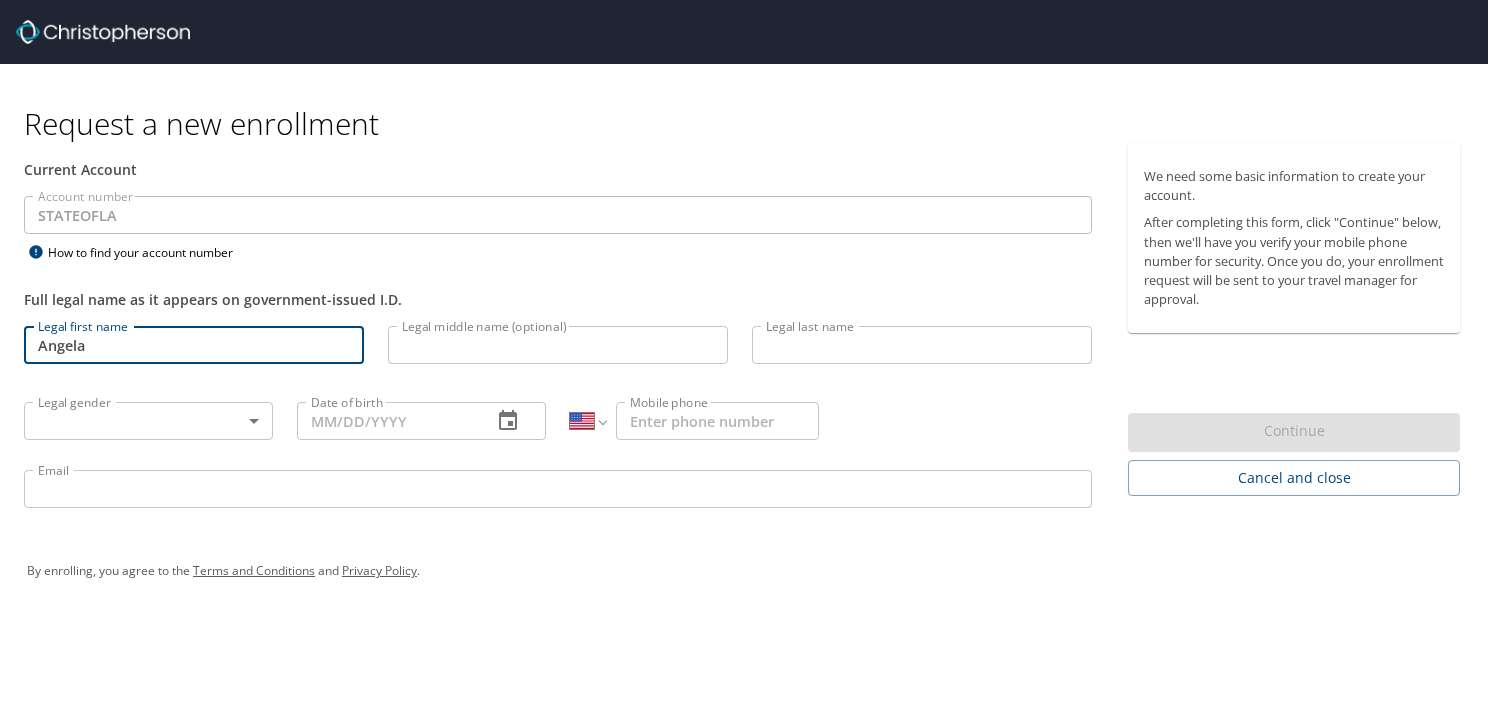 type on "Angela" 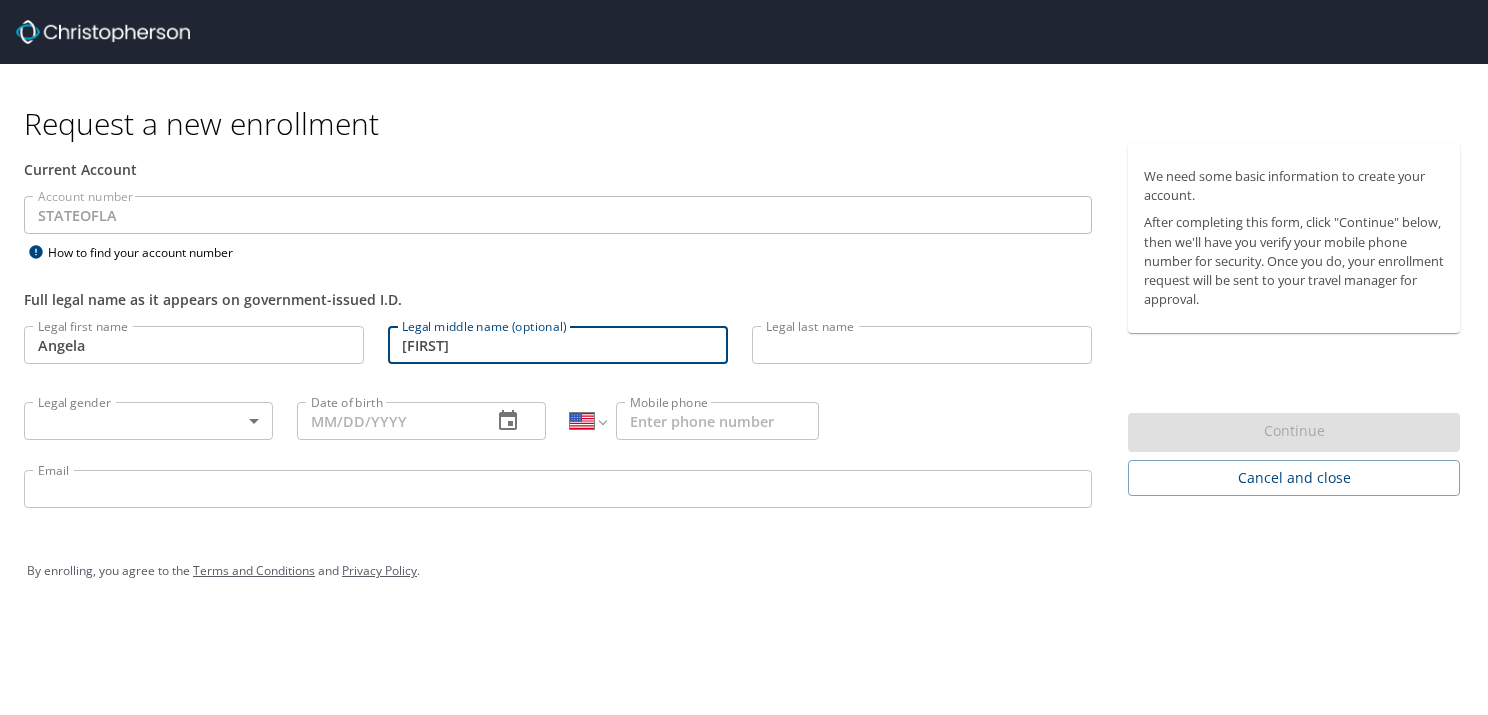type on "Marie" 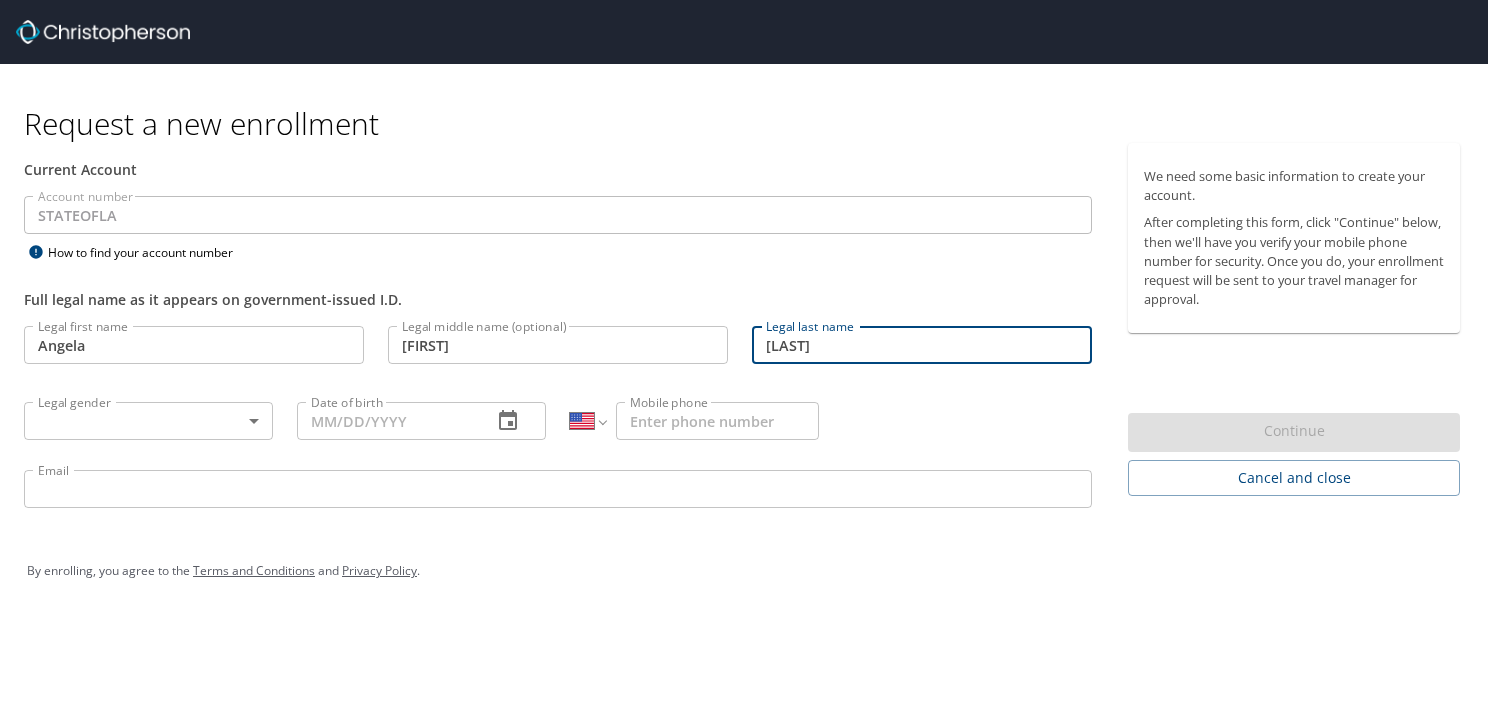 type on "Myles" 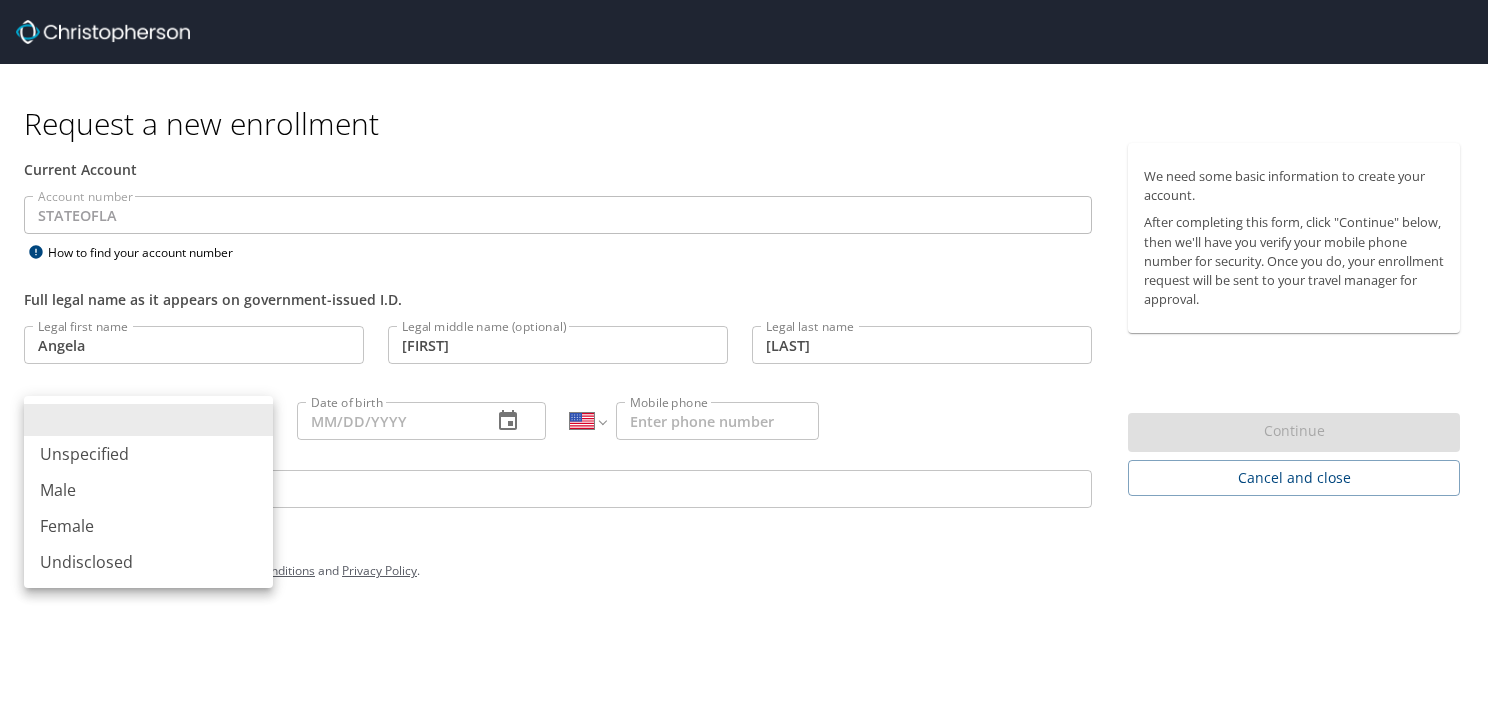 type 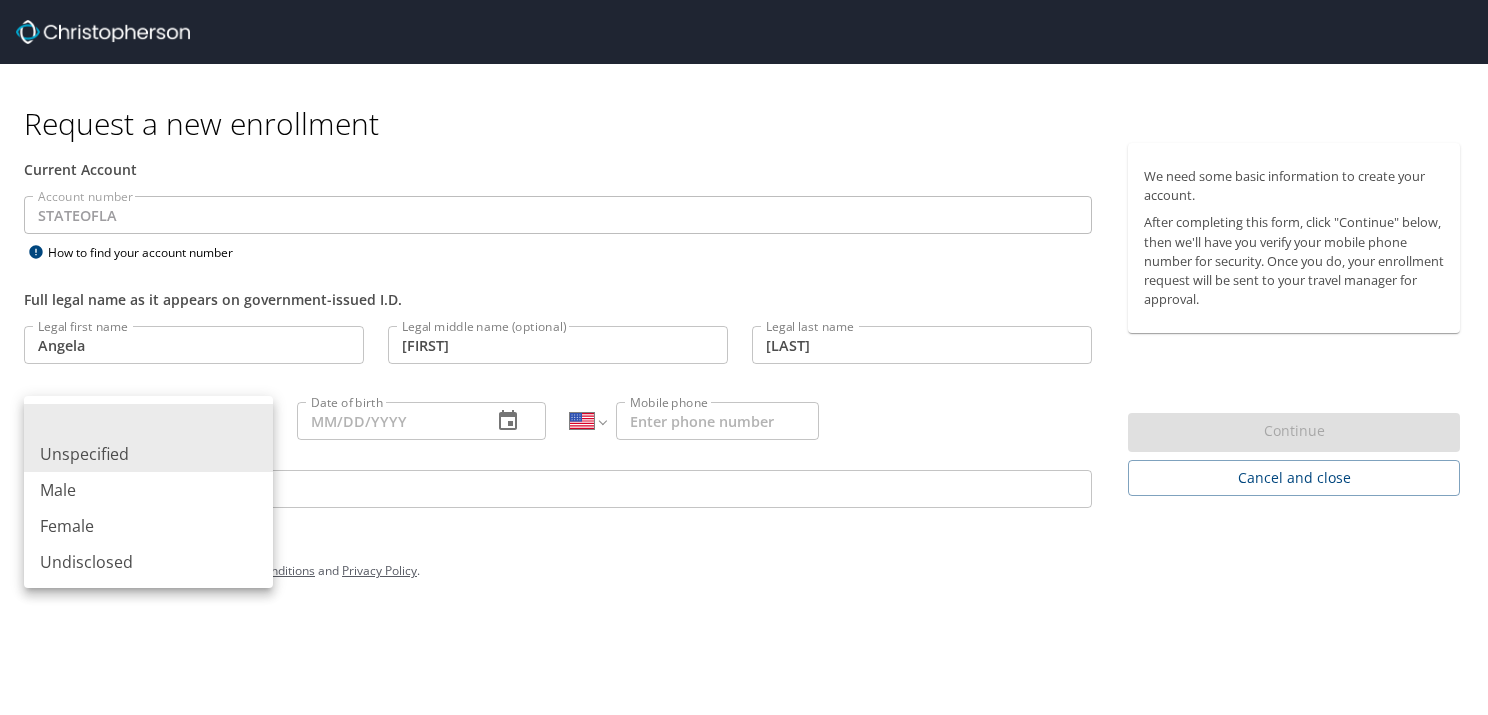 type 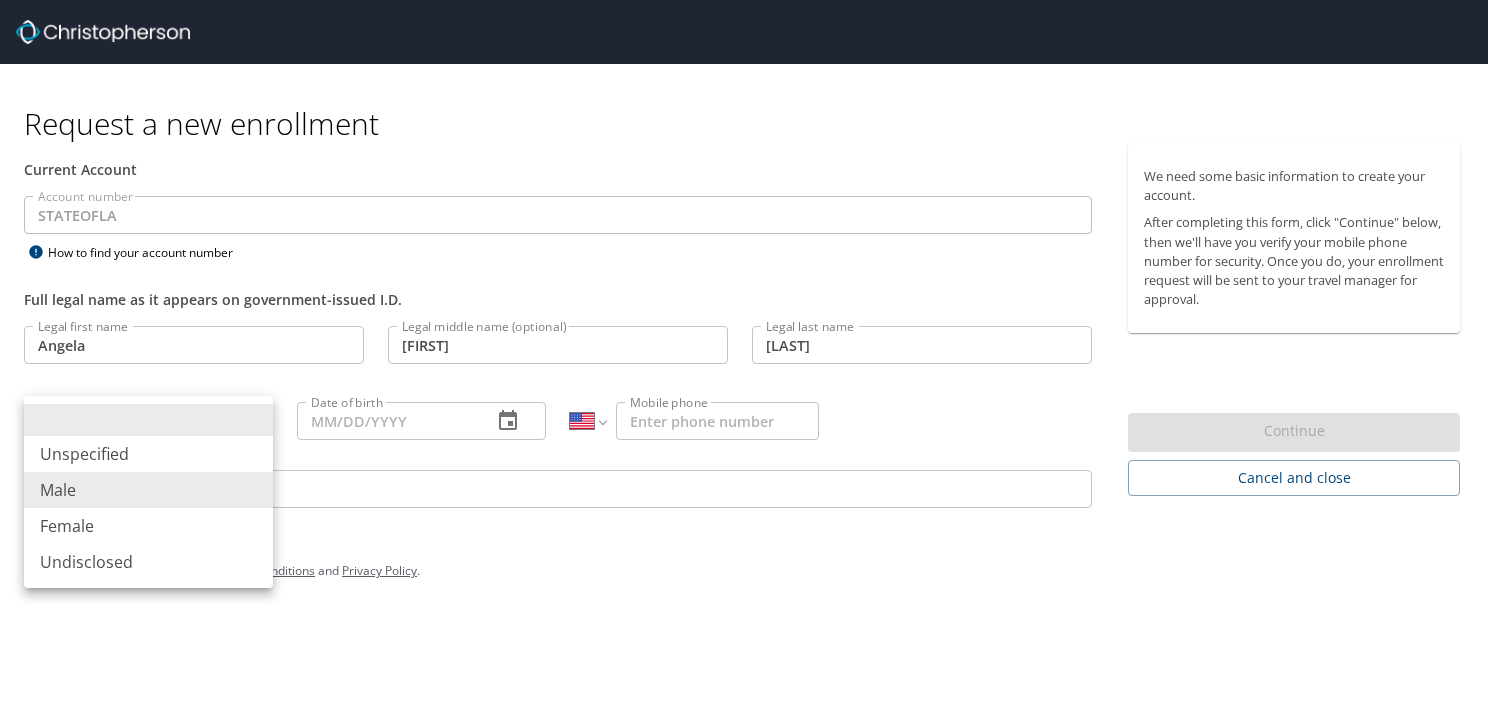 type 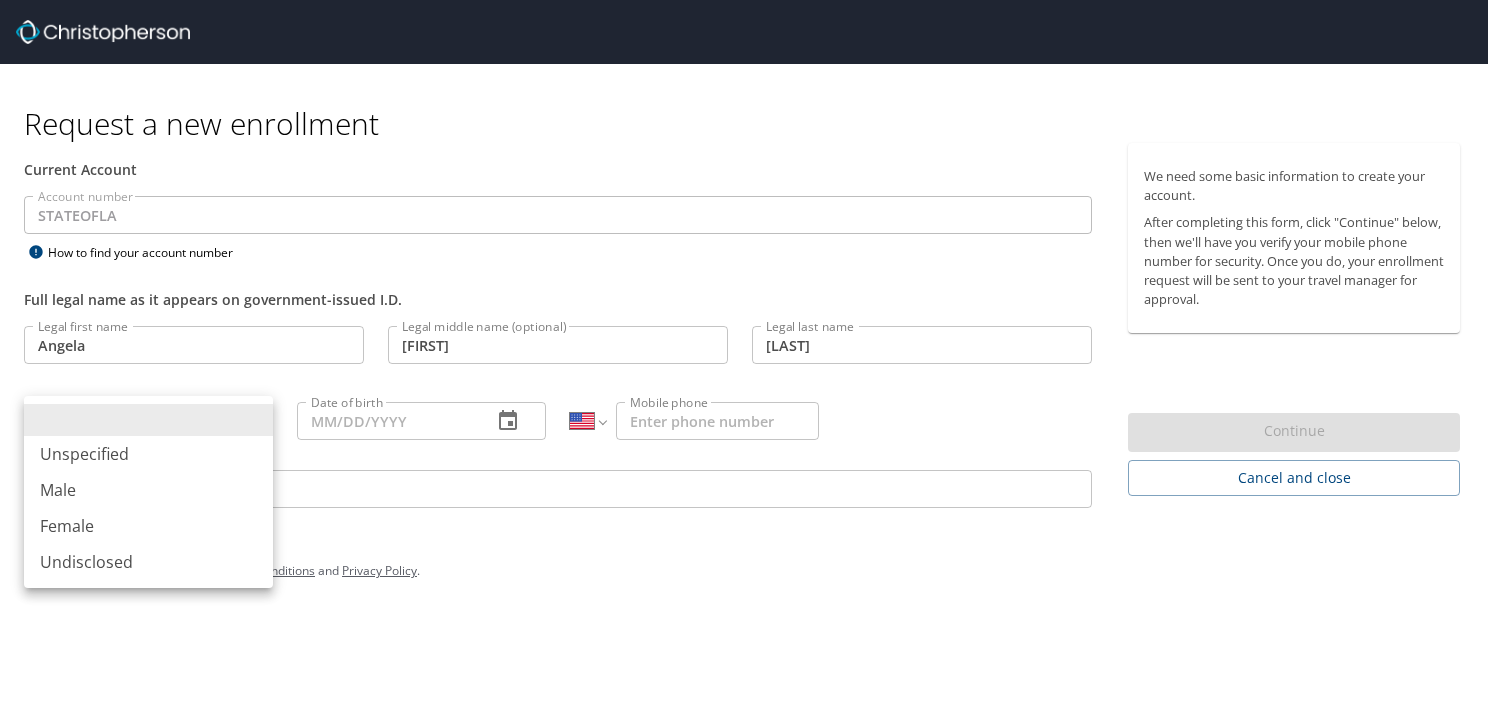 click on "Female" at bounding box center [148, 526] 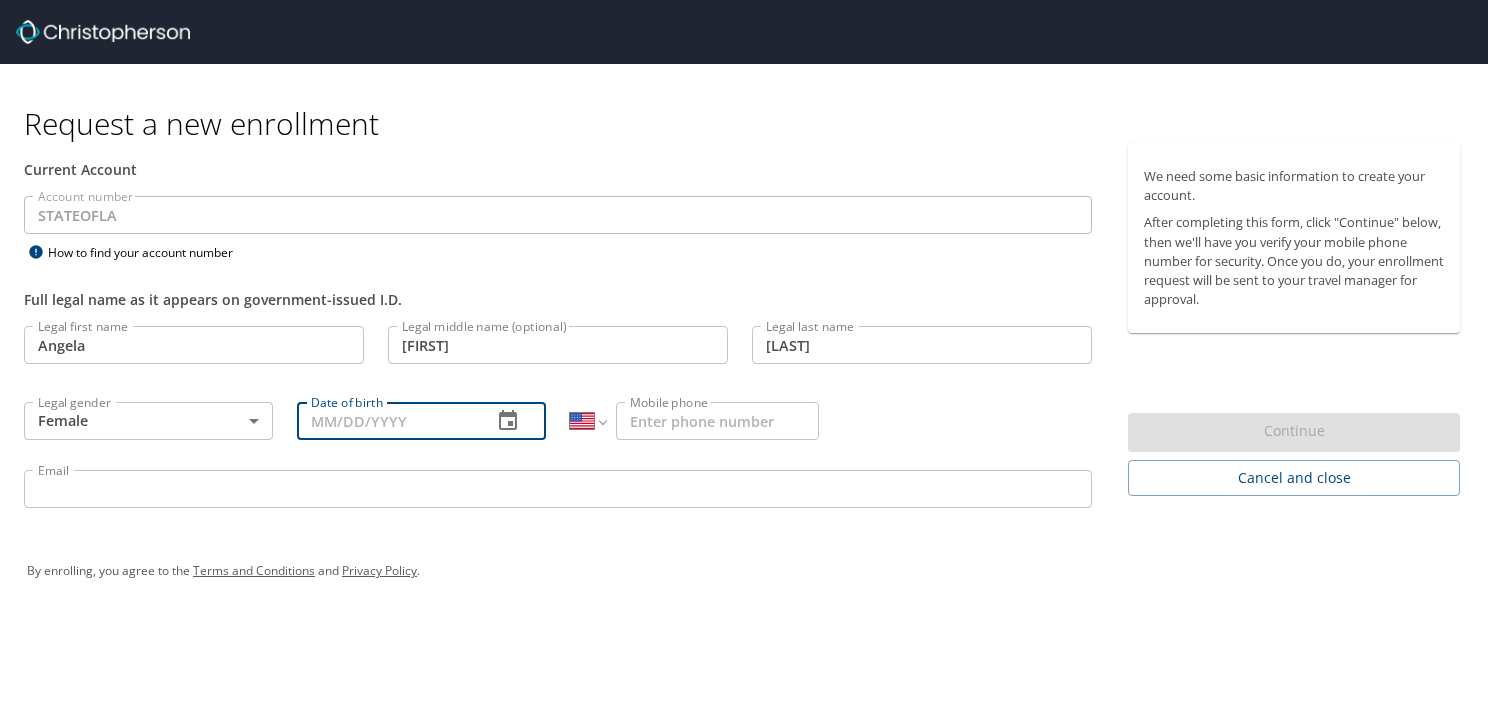 click on "Date of birth" at bounding box center [386, 421] 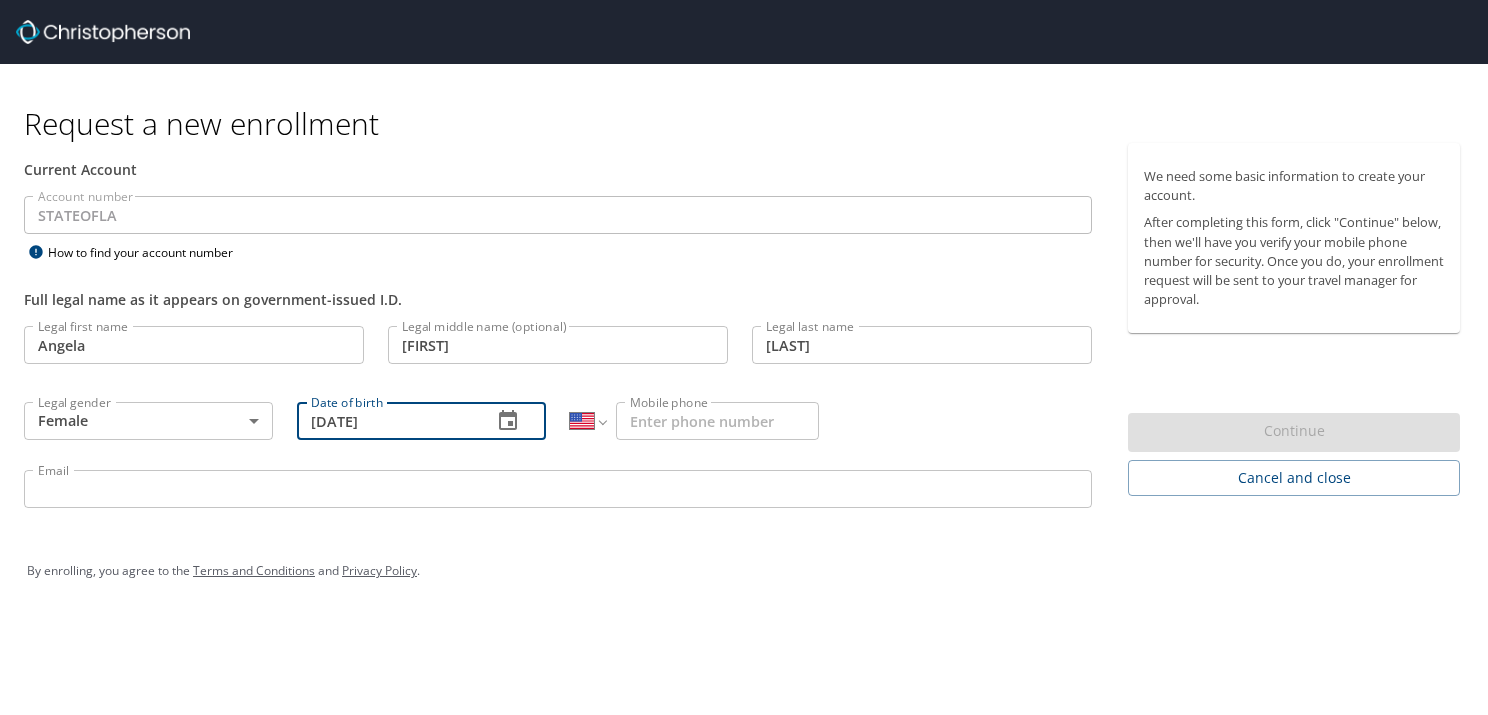 type on "11/04/1985" 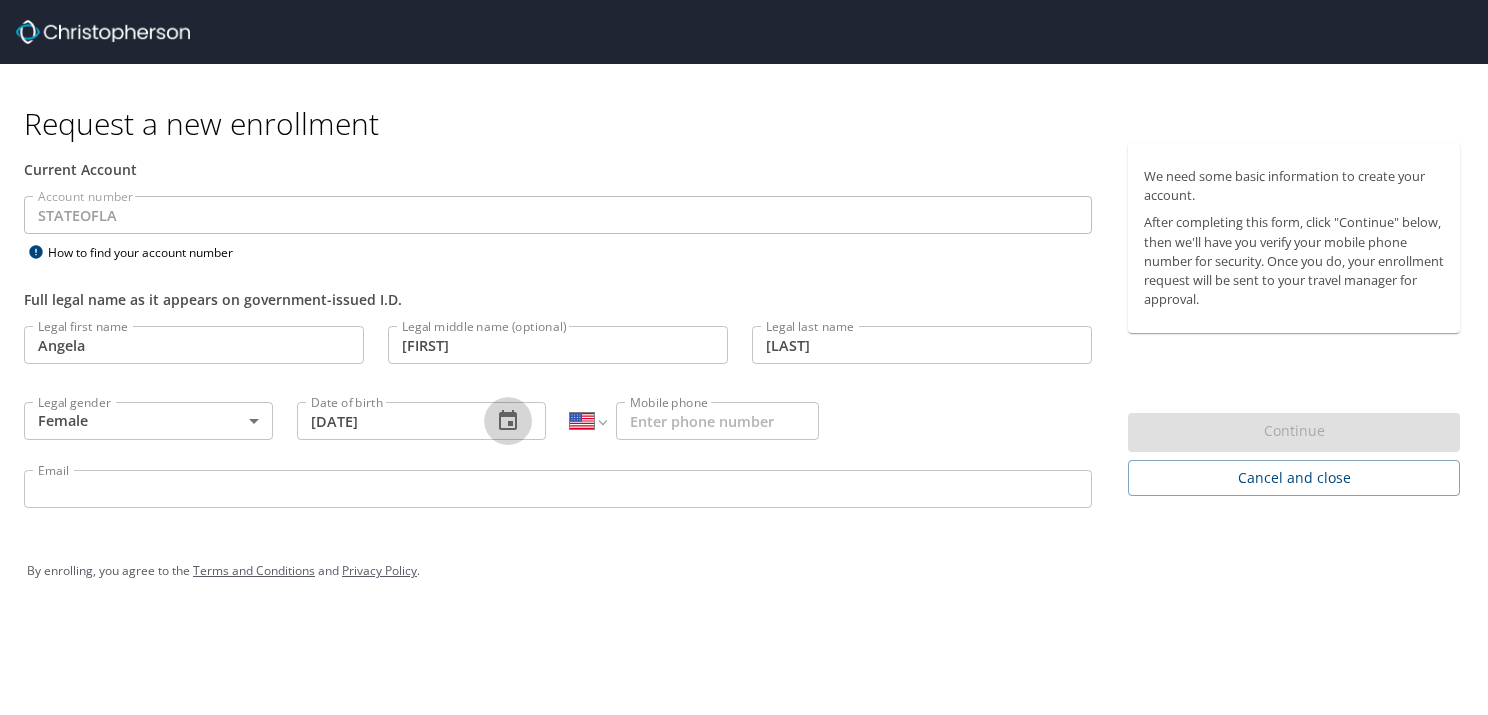 click on "Mobile phone" at bounding box center (717, 421) 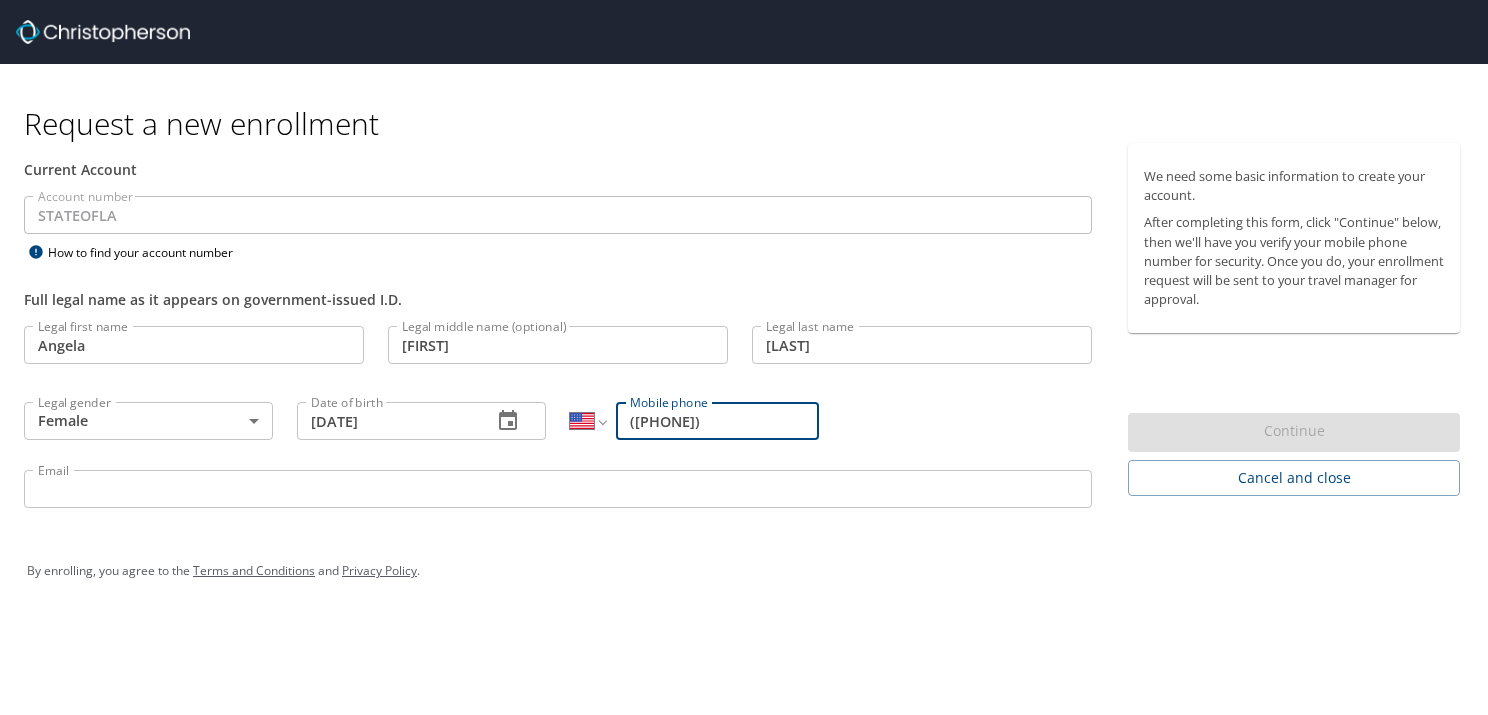 type on "(318) 553" 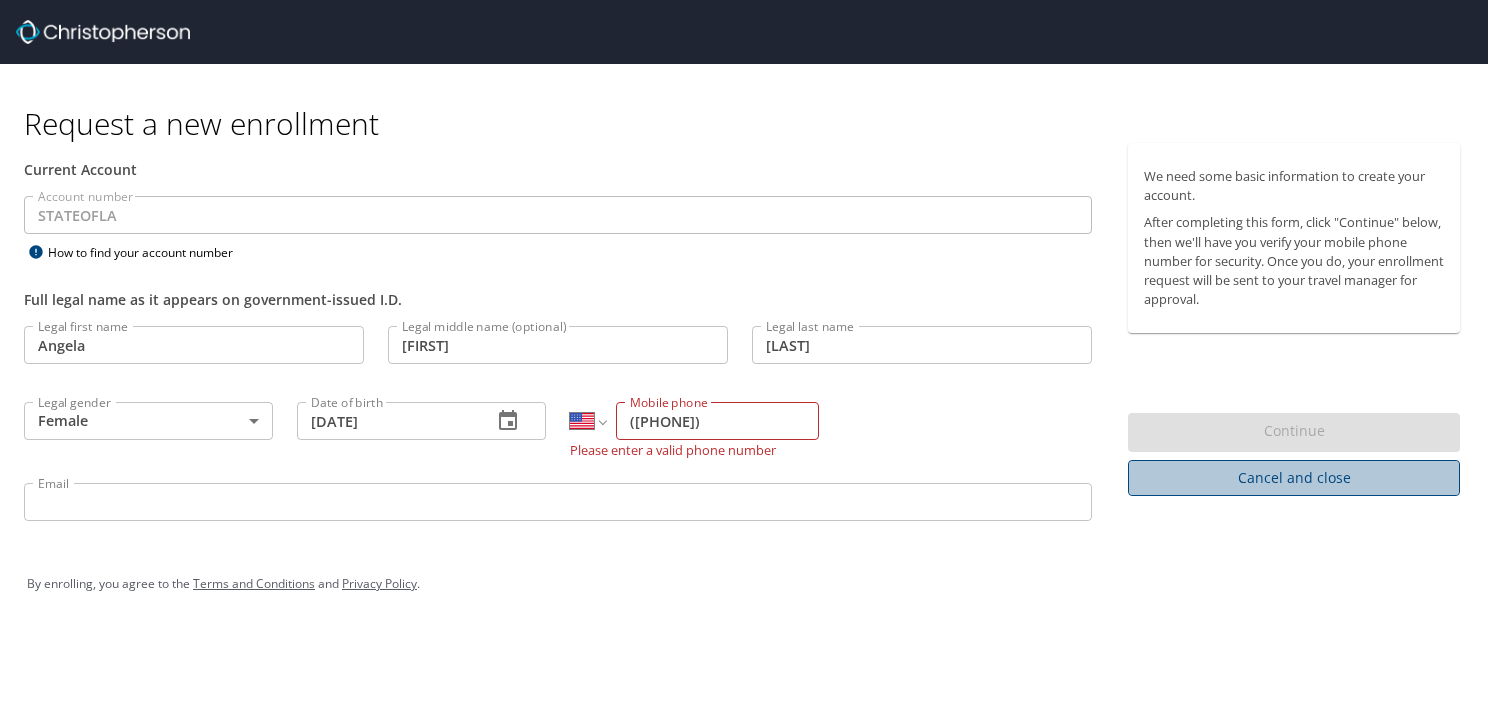 click on "Cancel and close" at bounding box center [1294, 478] 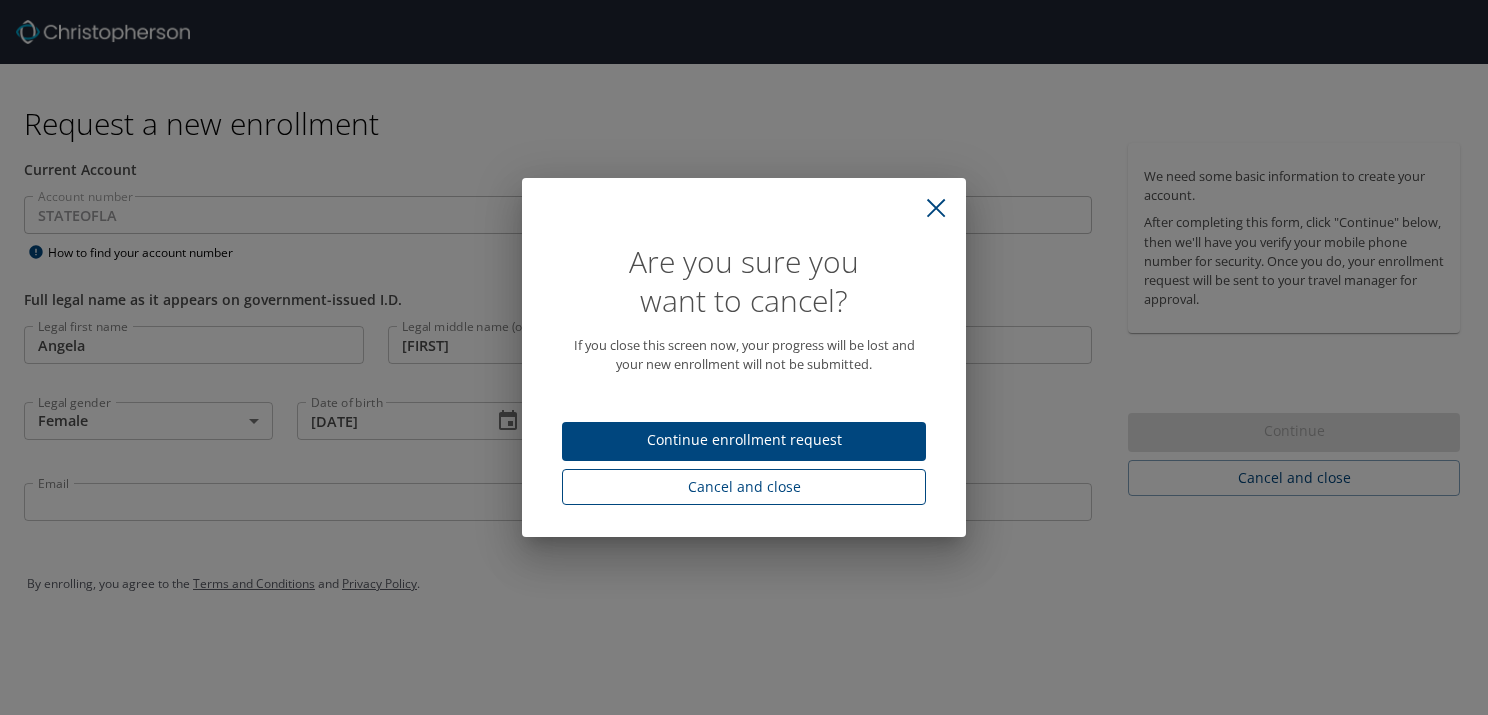 click on "Cancel and close" at bounding box center (744, 487) 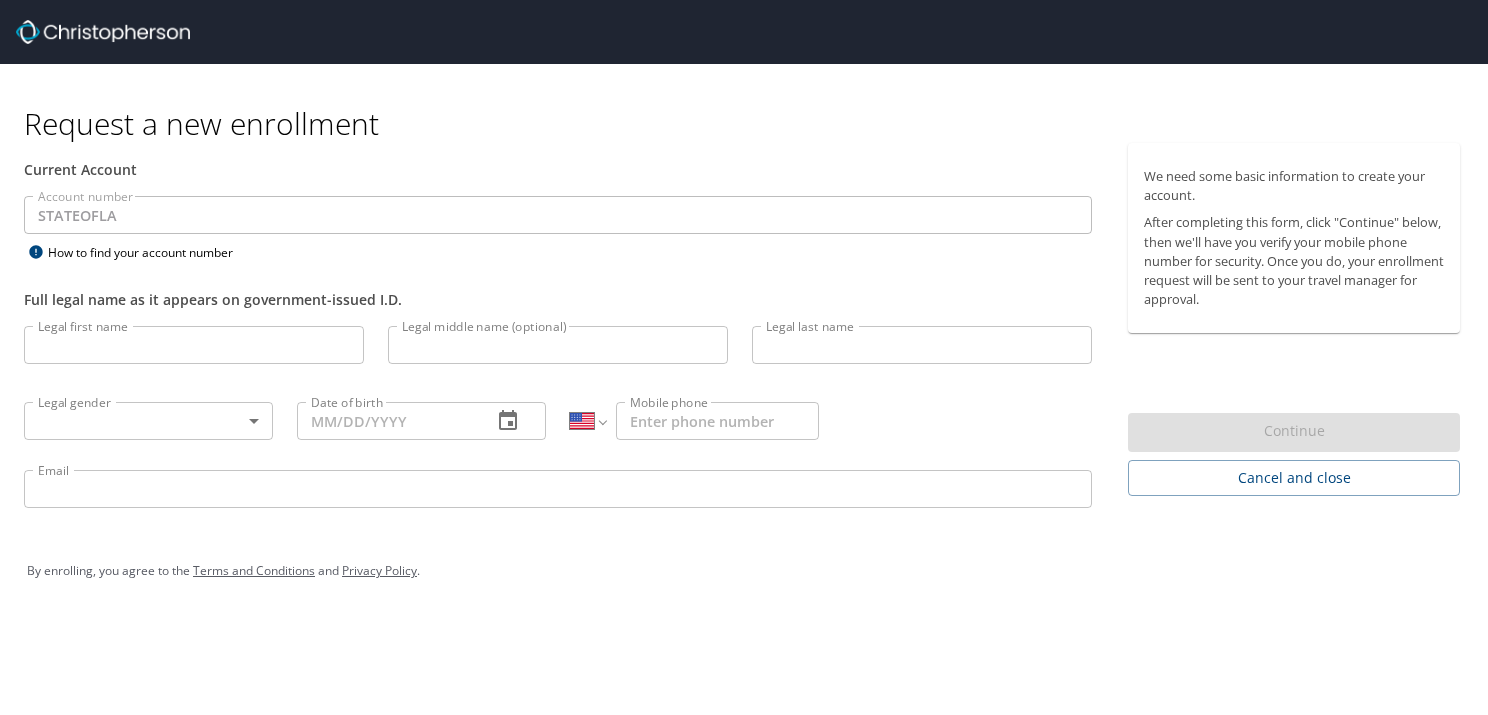 click at bounding box center (103, 32) 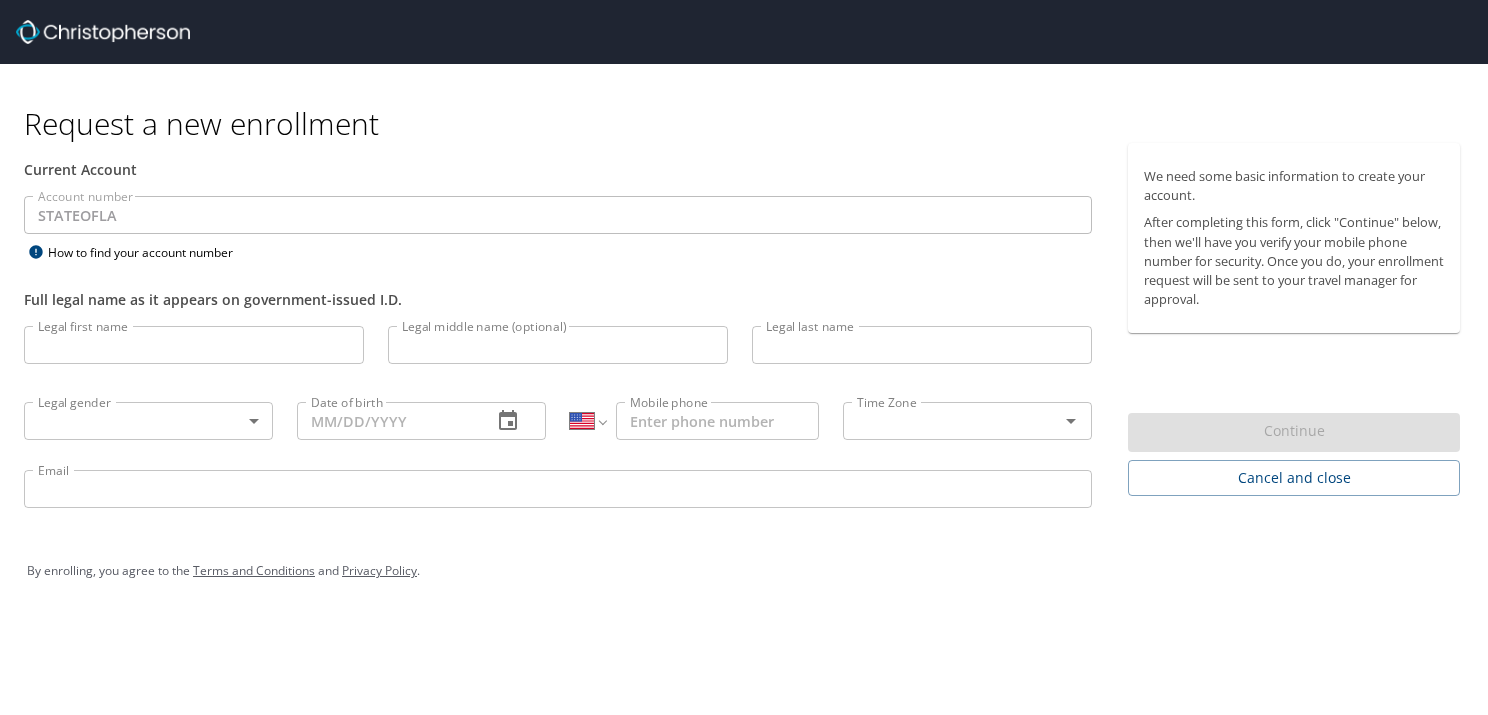 select on "US" 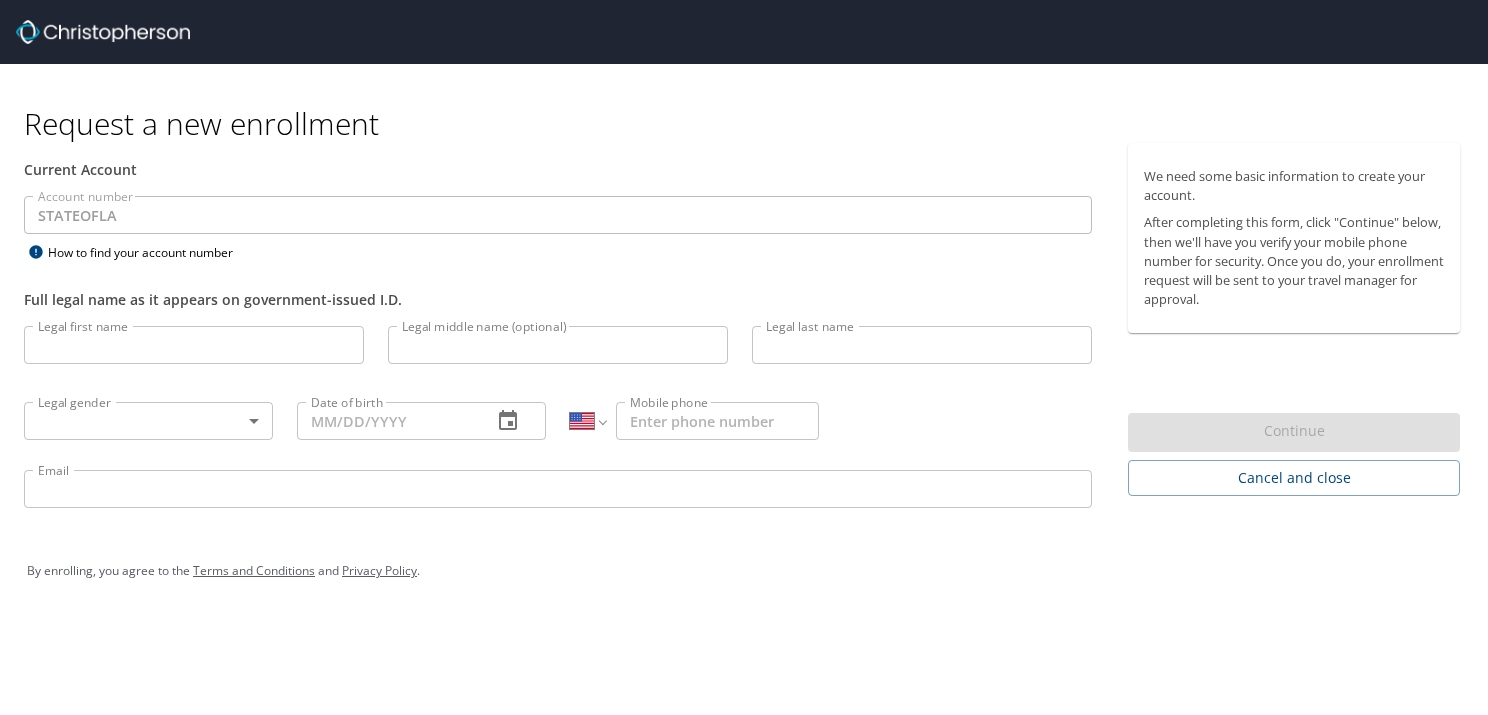 click at bounding box center [103, 32] 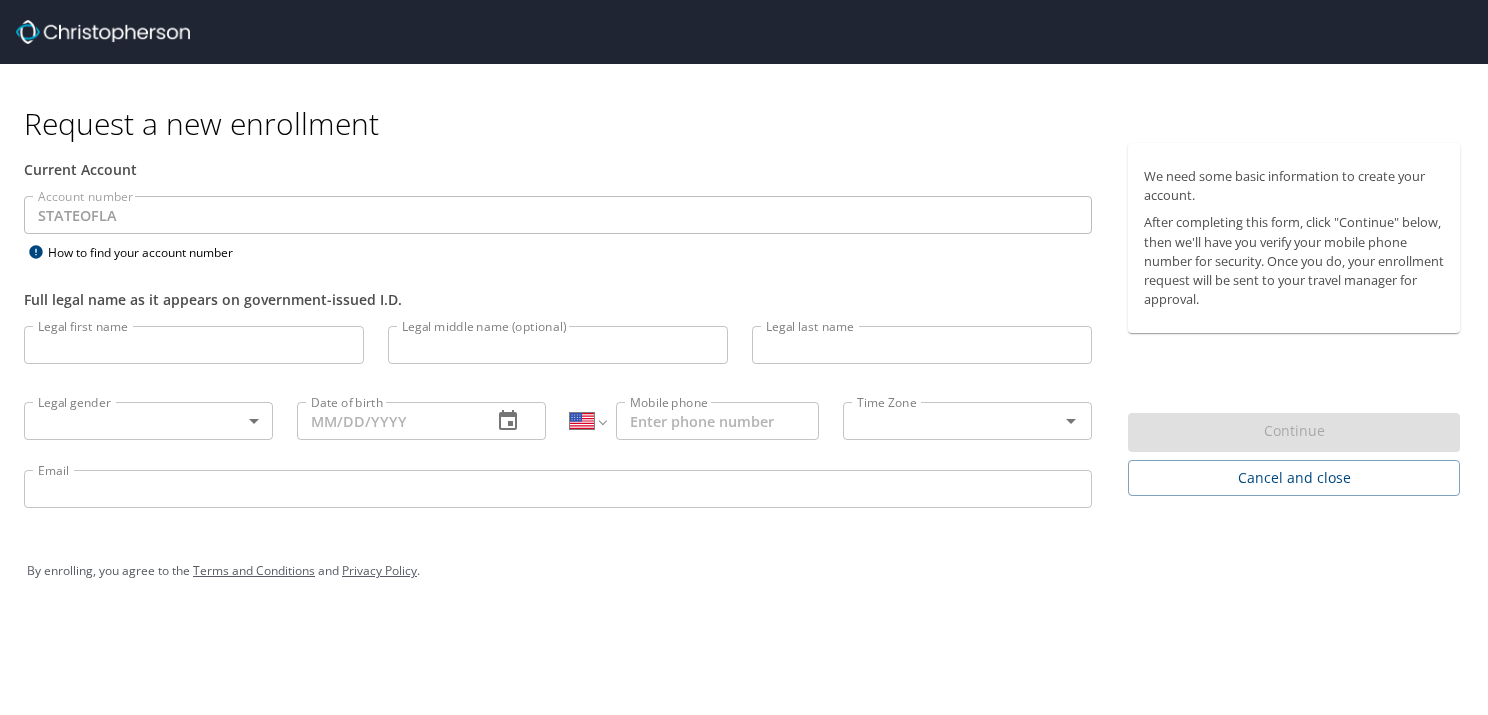 select on "US" 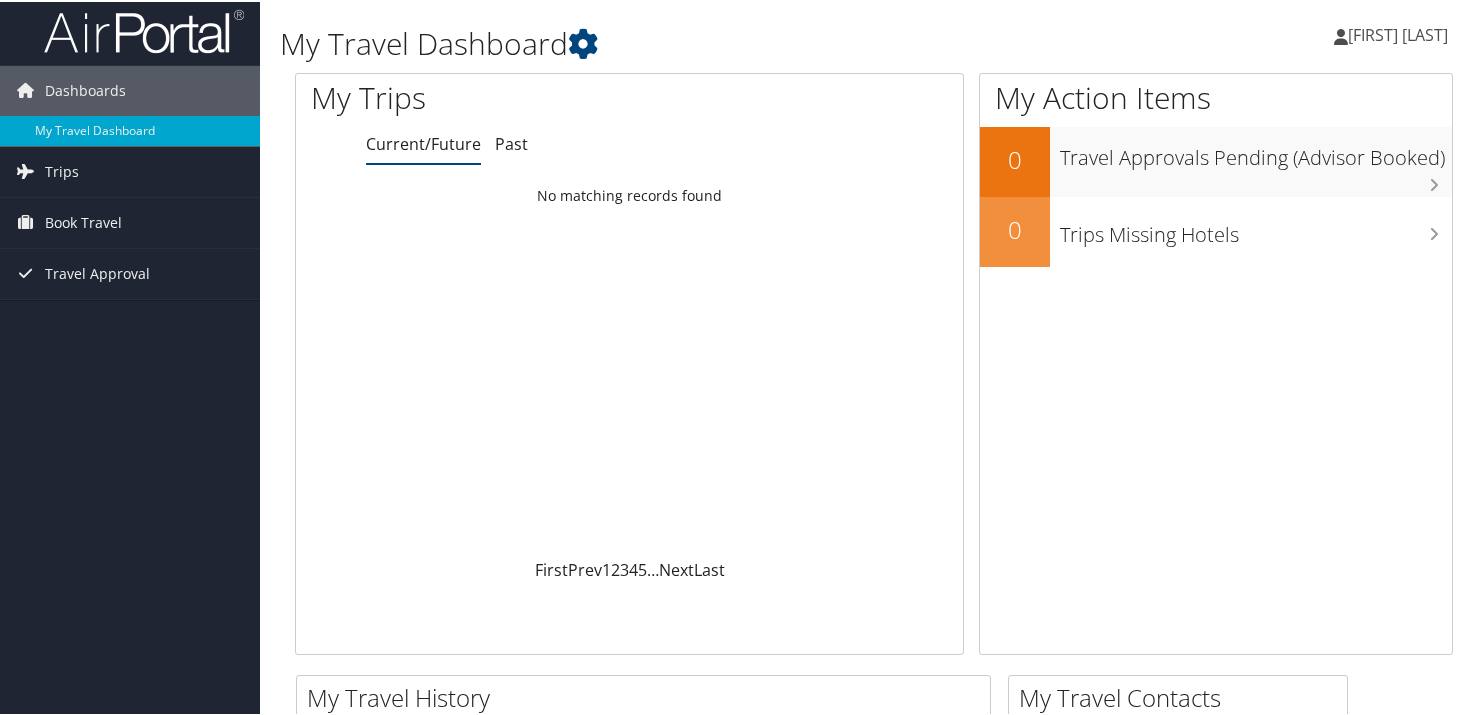 scroll, scrollTop: 0, scrollLeft: 0, axis: both 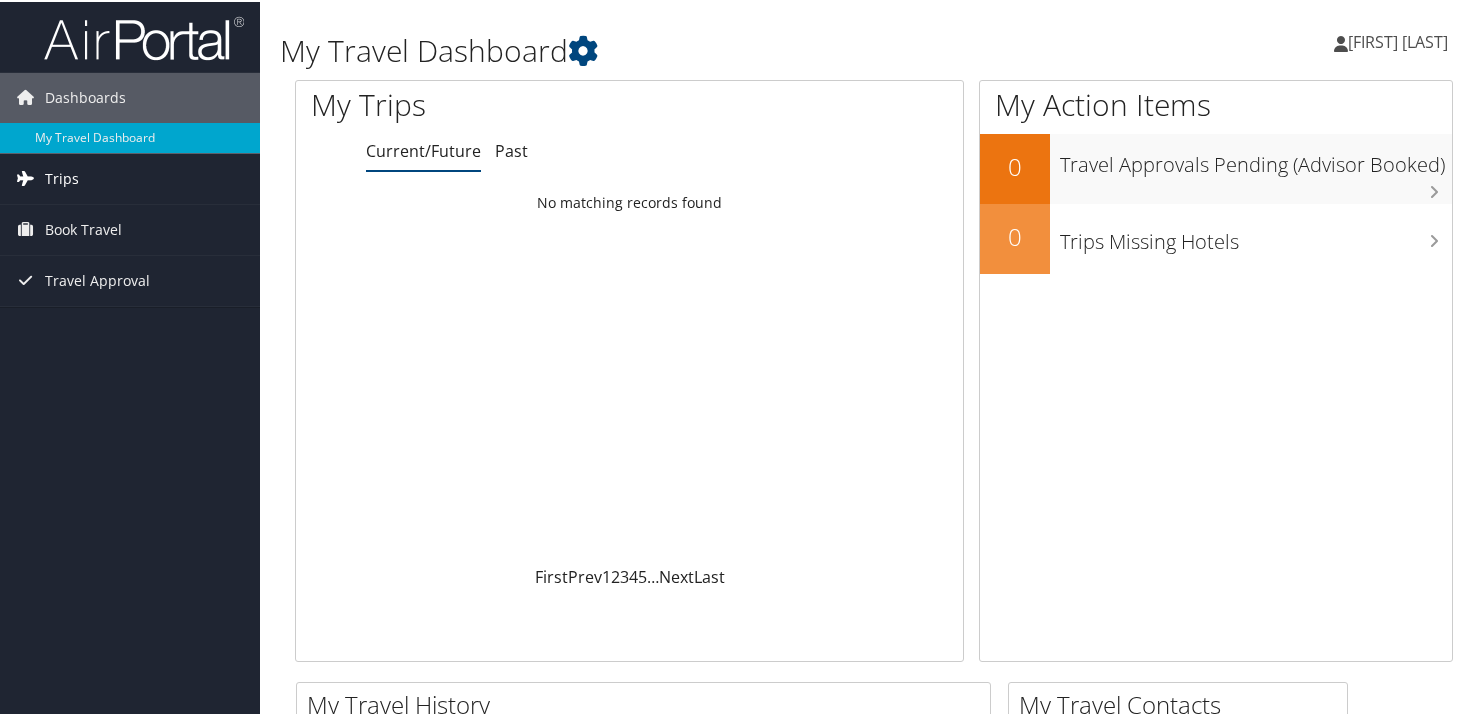 click on "Trips" at bounding box center [62, 177] 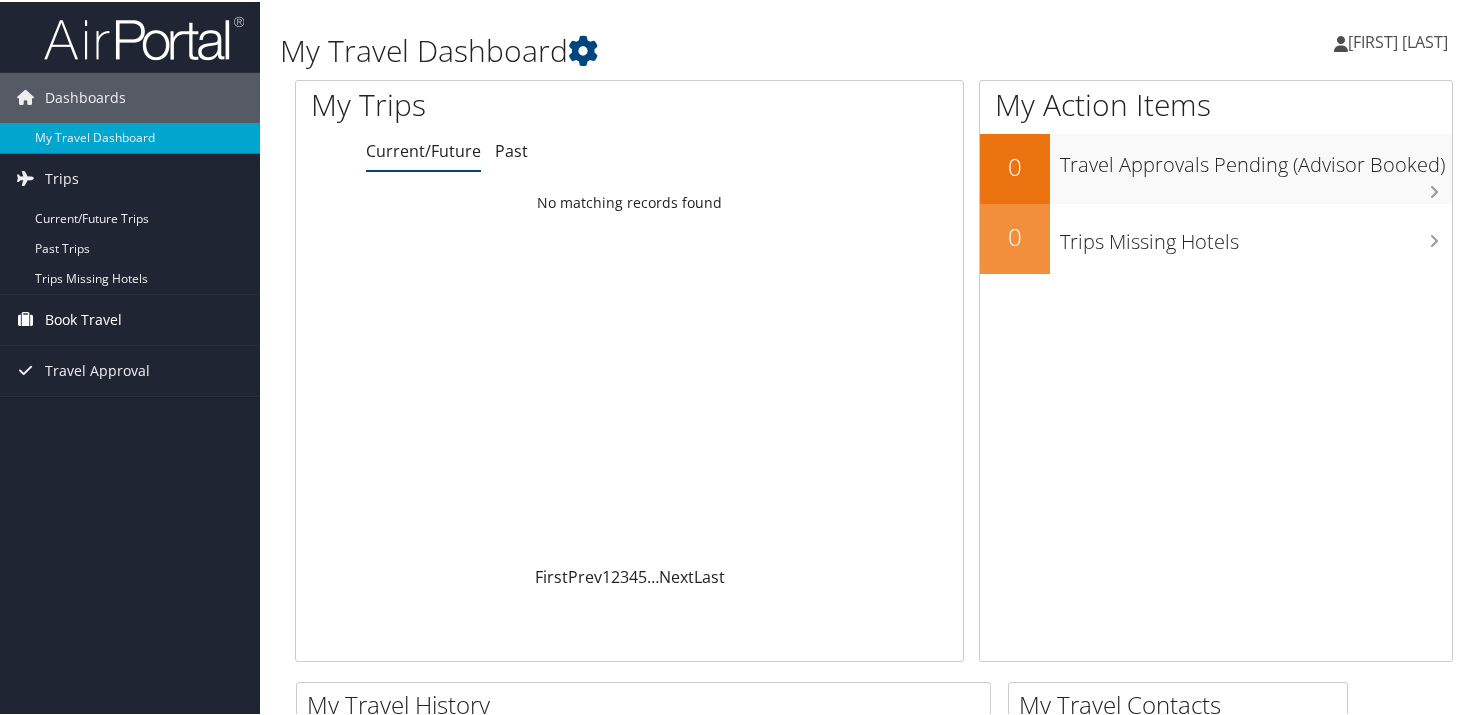 click on "Book Travel" at bounding box center (83, 318) 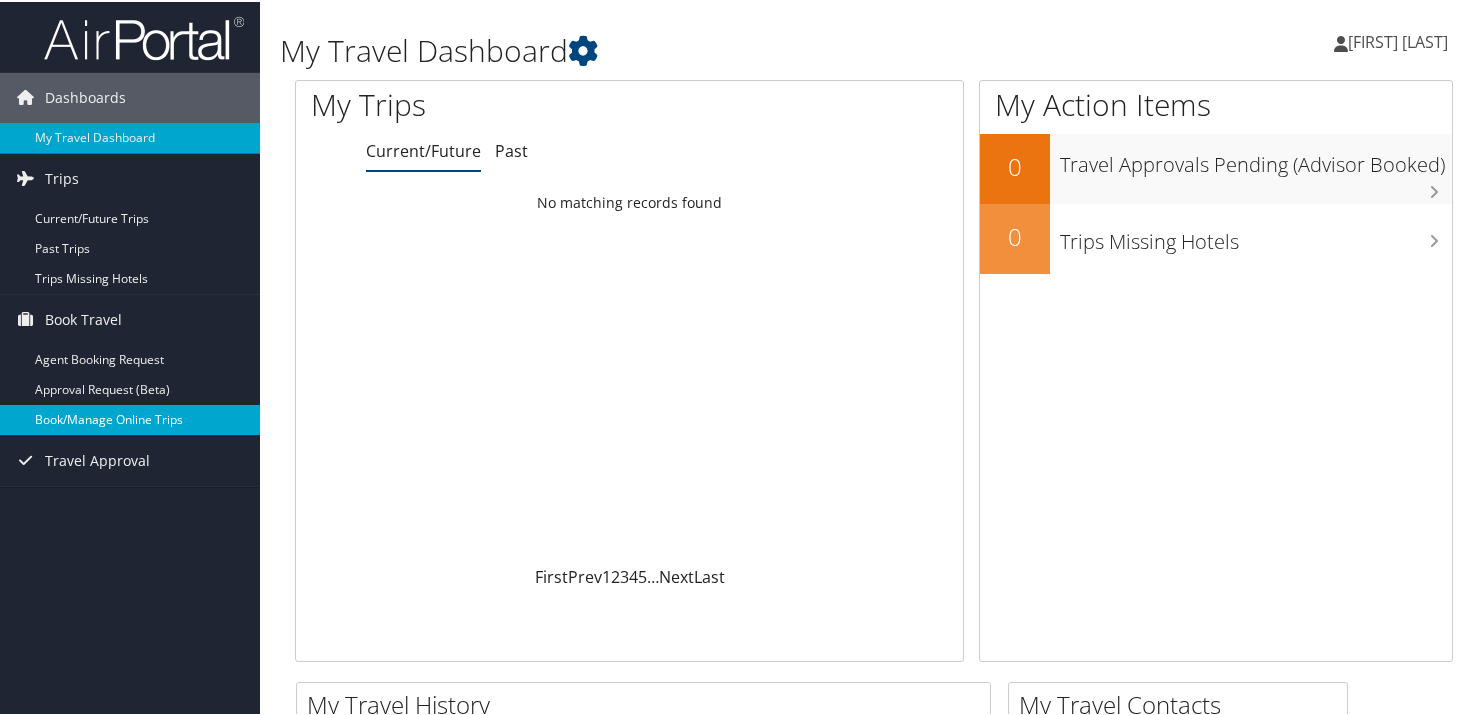 click on "Book/Manage Online Trips" at bounding box center [130, 418] 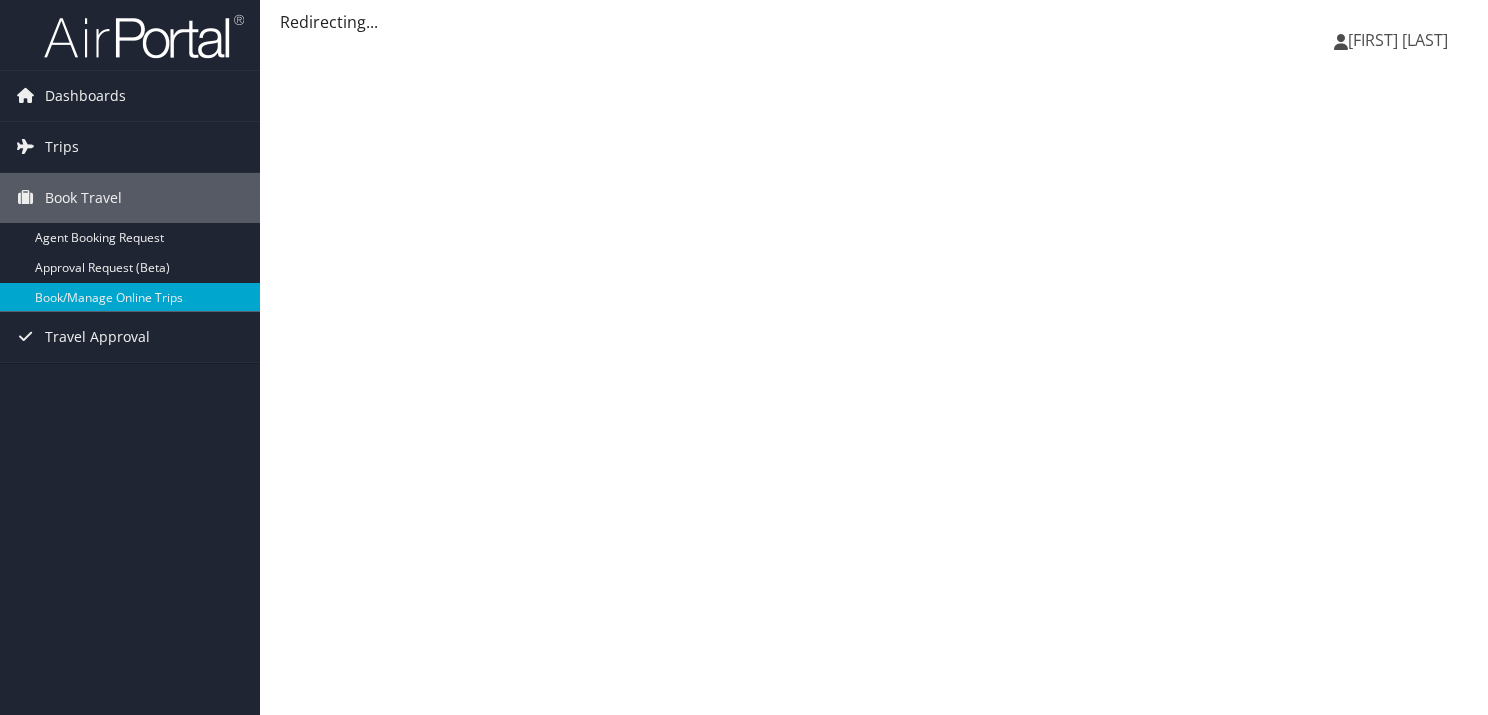 scroll, scrollTop: 0, scrollLeft: 0, axis: both 